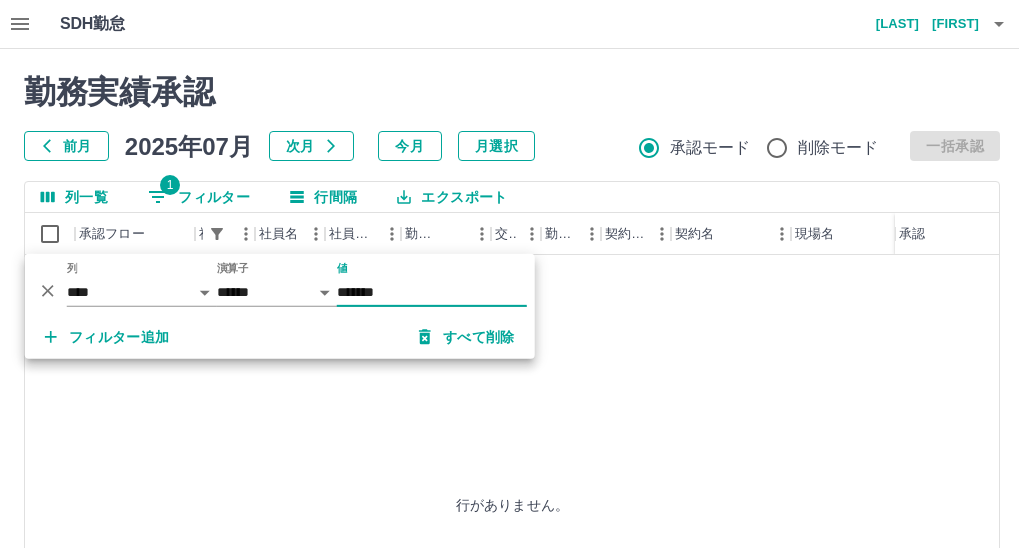 scroll, scrollTop: 0, scrollLeft: 0, axis: both 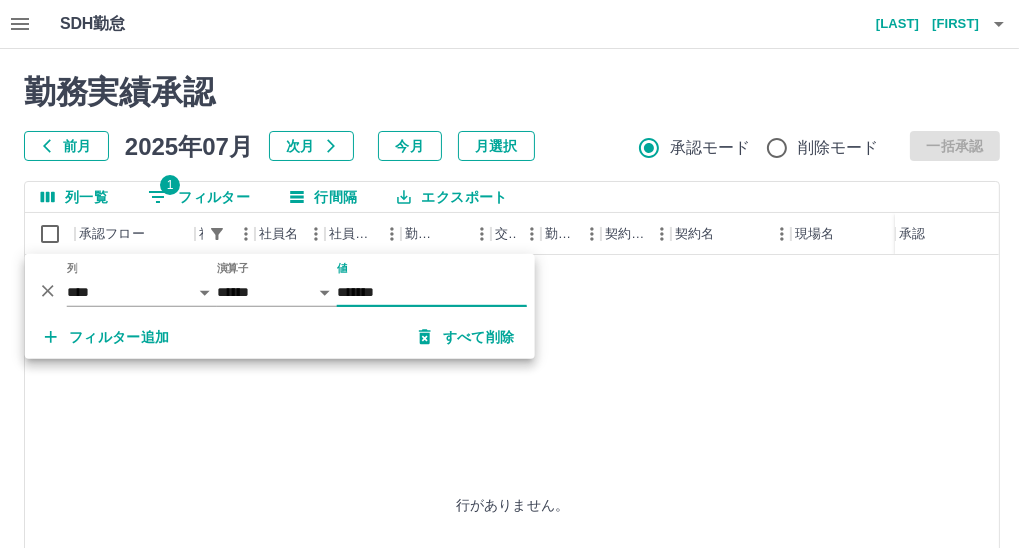 click on "*******" at bounding box center [432, 292] 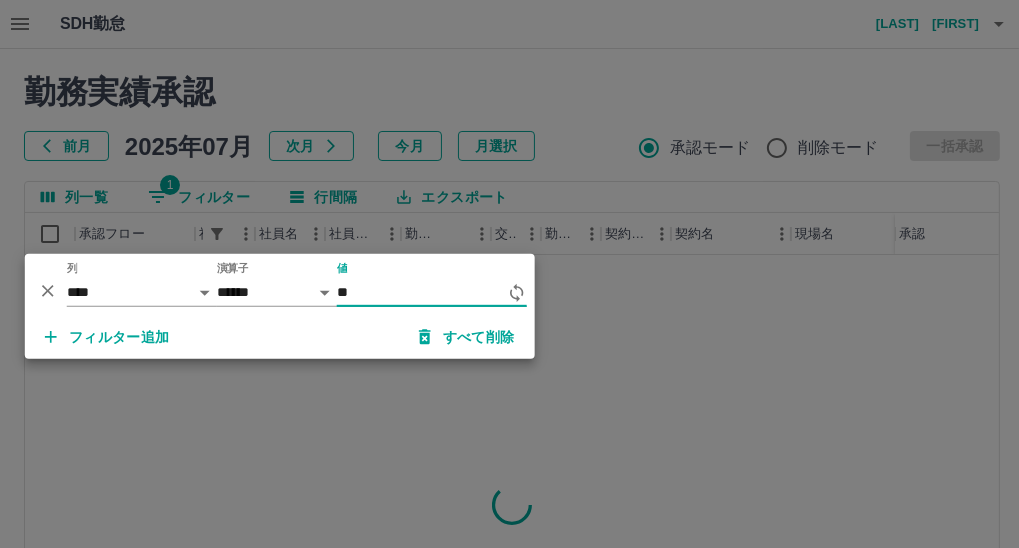 type on "*" 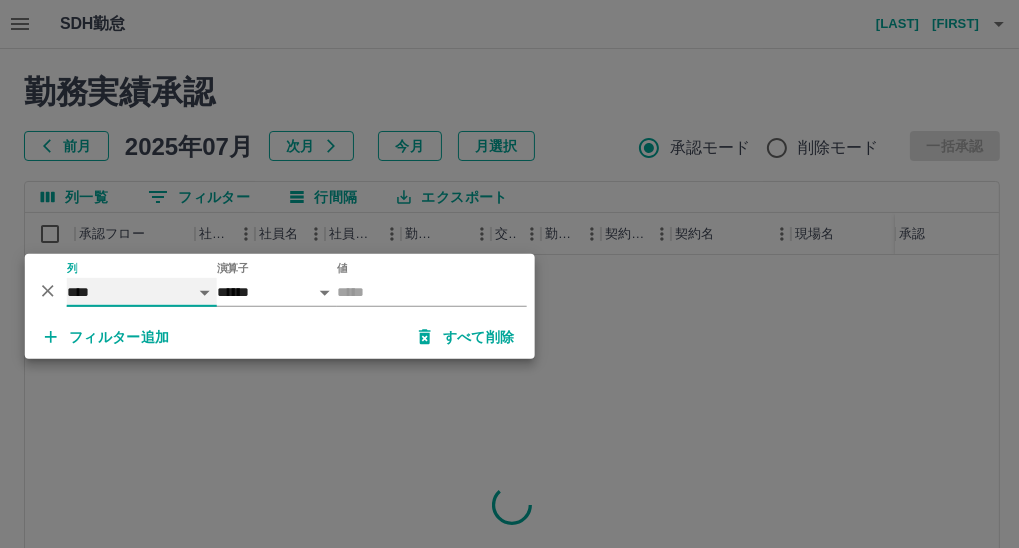 click on "**** *** **** *** *** **** ***** *** *** ** ** ** **** **** **** ** ** *** **** *****" at bounding box center [142, 292] 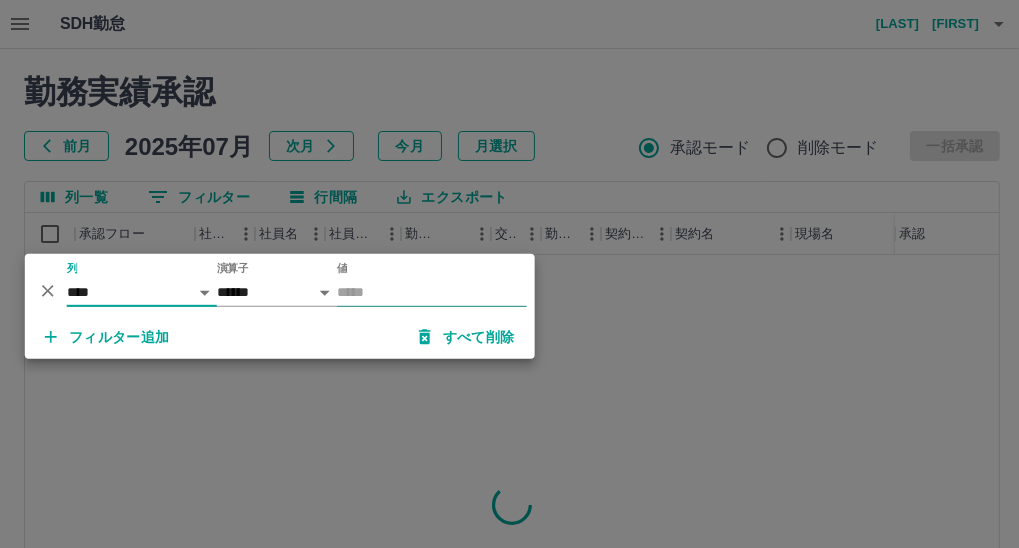 click on "値" at bounding box center [432, 292] 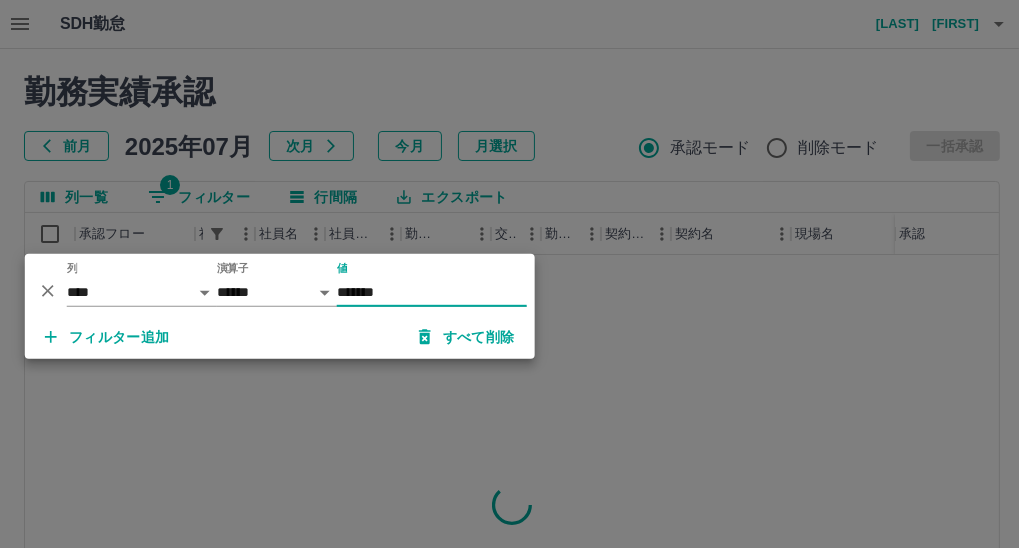 type on "*******" 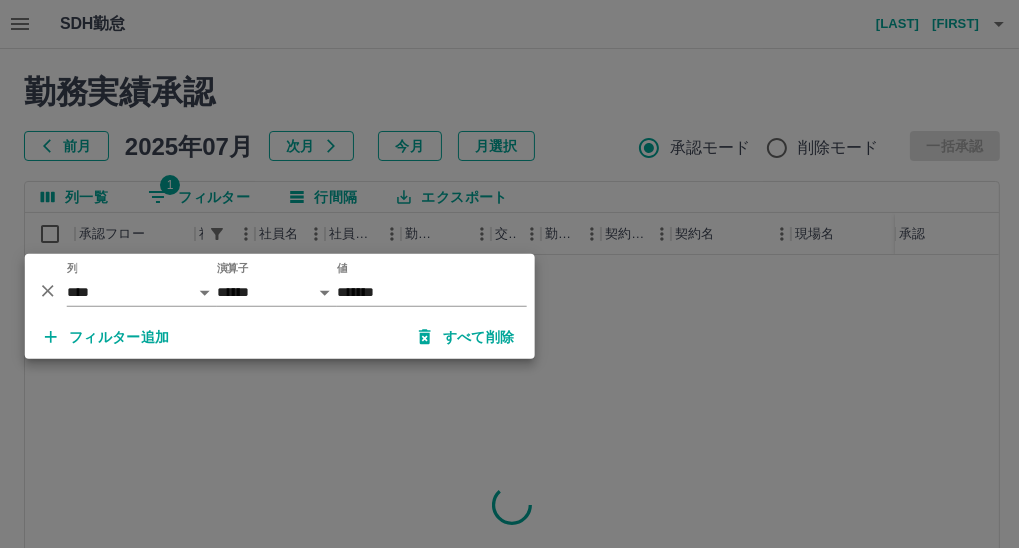 click at bounding box center [509, 274] 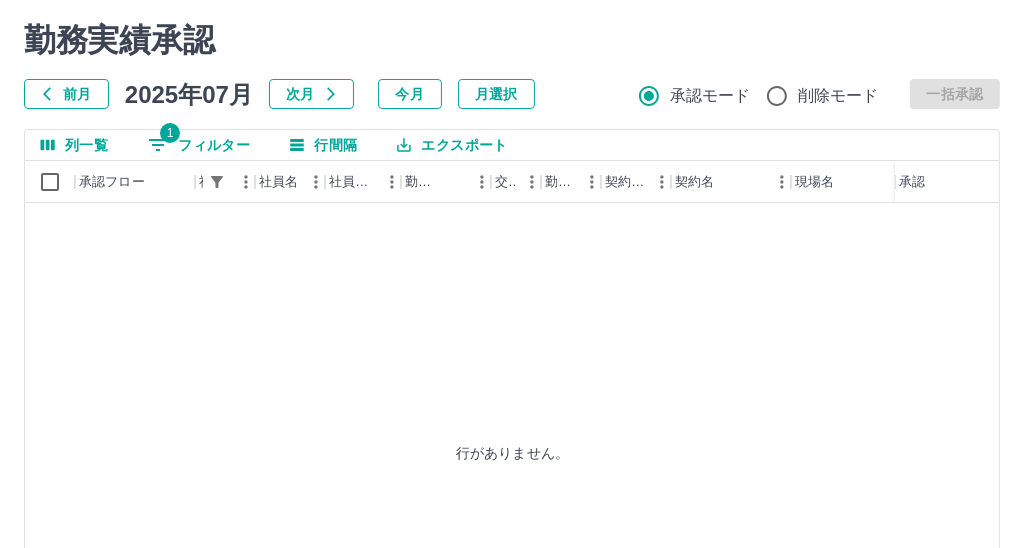 scroll, scrollTop: 0, scrollLeft: 0, axis: both 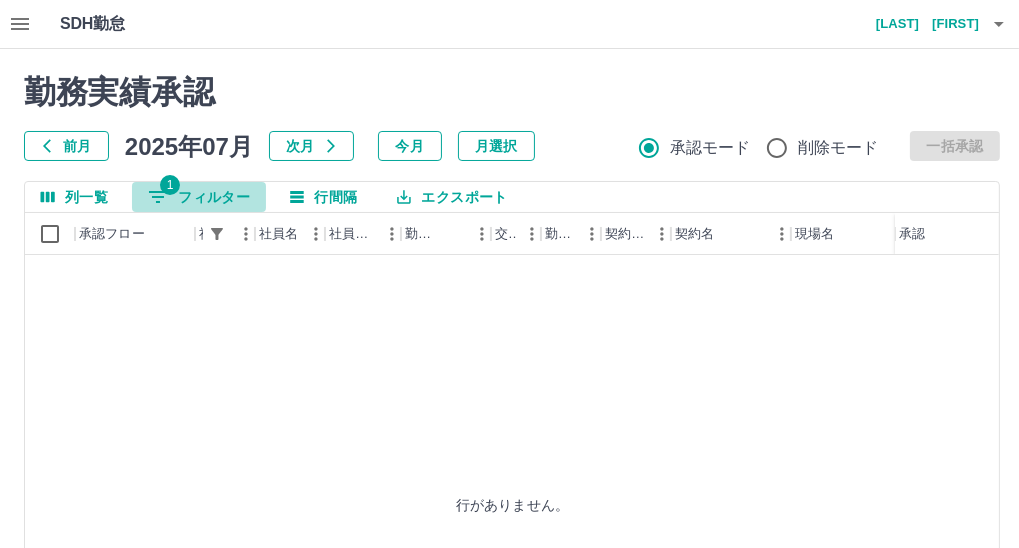 click on "1 フィルター" at bounding box center [199, 197] 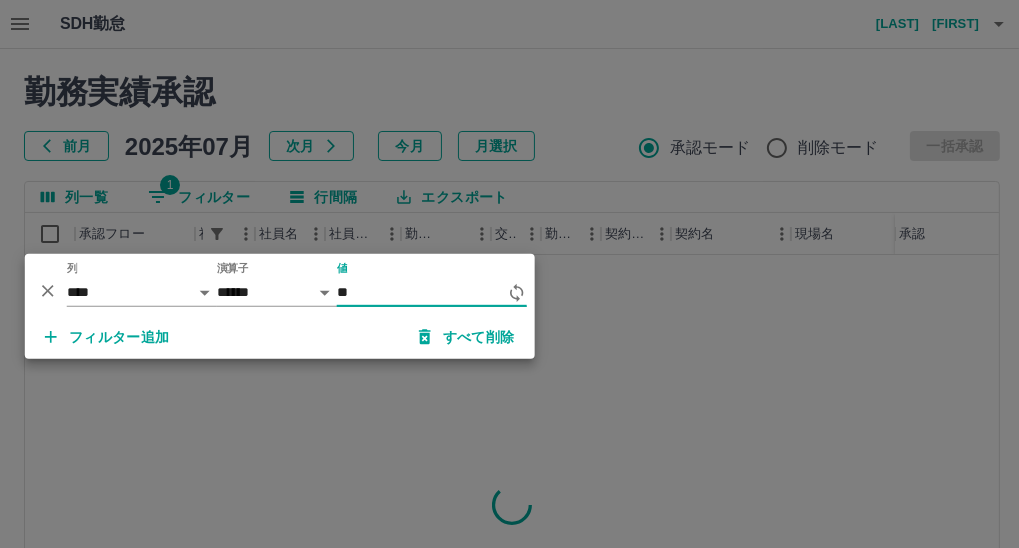 type on "*" 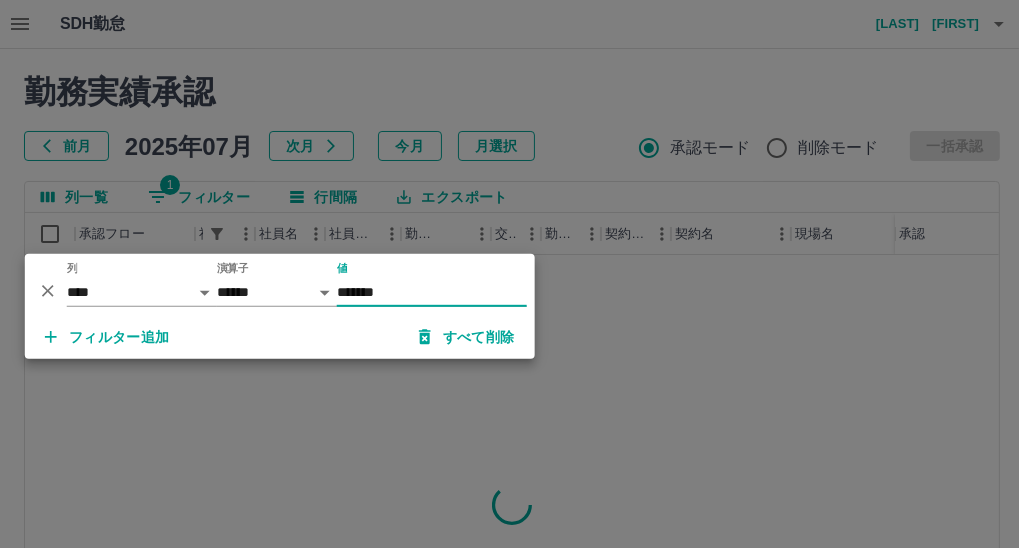 type on "*******" 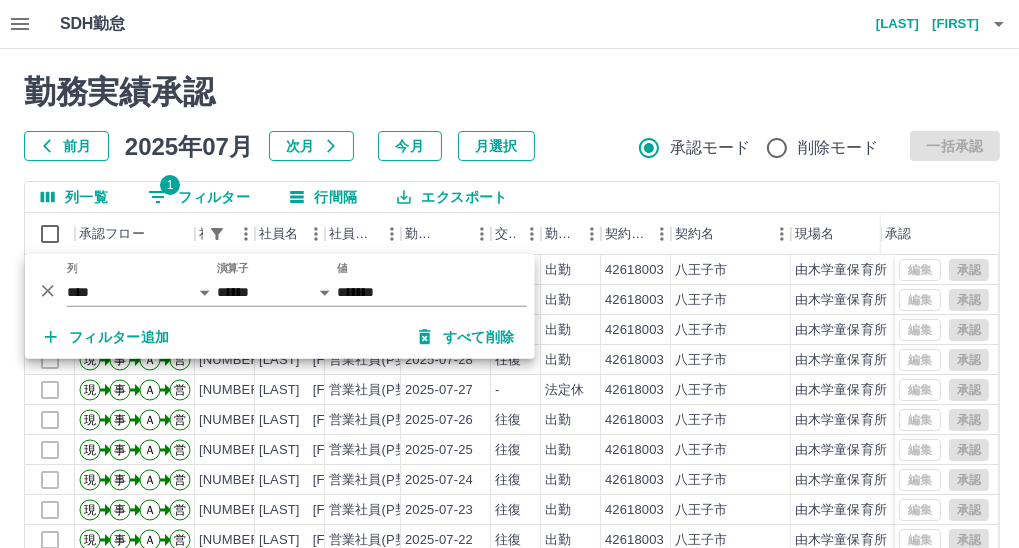 click on "勤務実績承認" at bounding box center [512, 92] 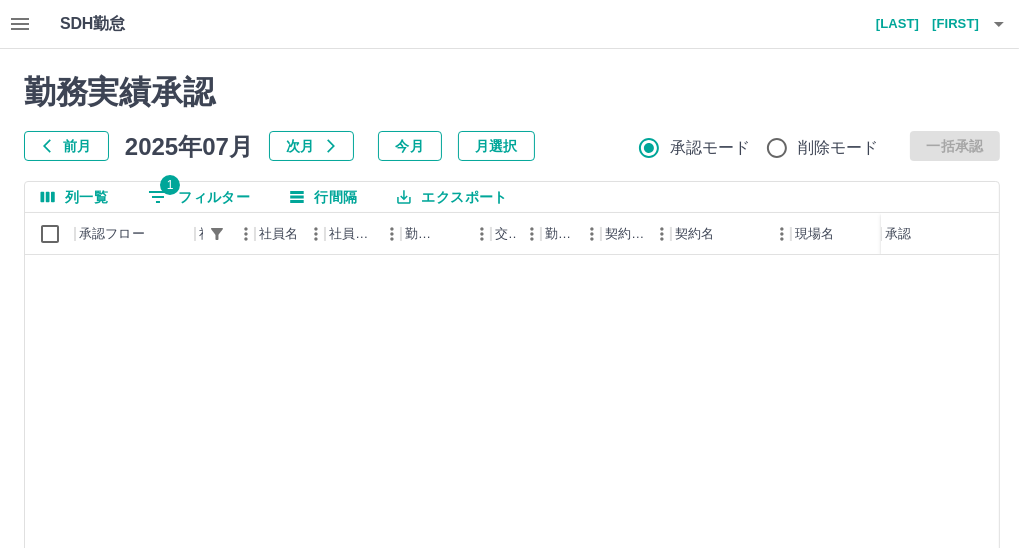 scroll, scrollTop: 429, scrollLeft: 0, axis: vertical 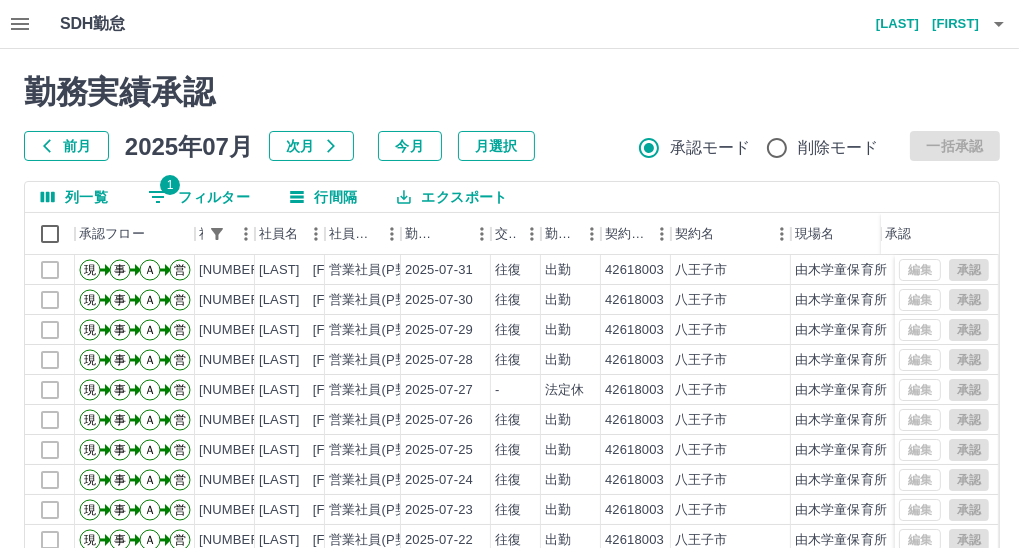 click on "1 フィルター" at bounding box center (199, 197) 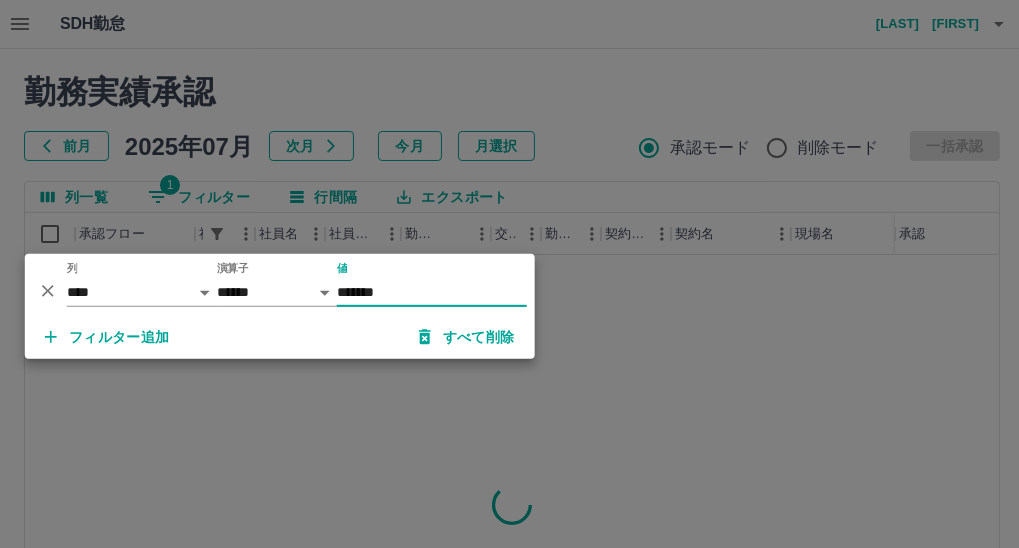 type on "*******" 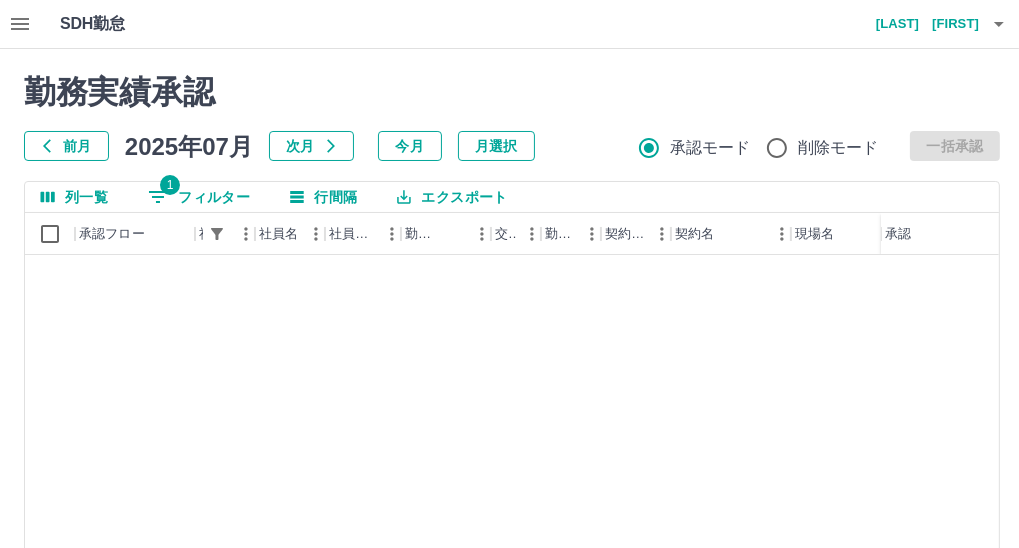 scroll, scrollTop: 429, scrollLeft: 0, axis: vertical 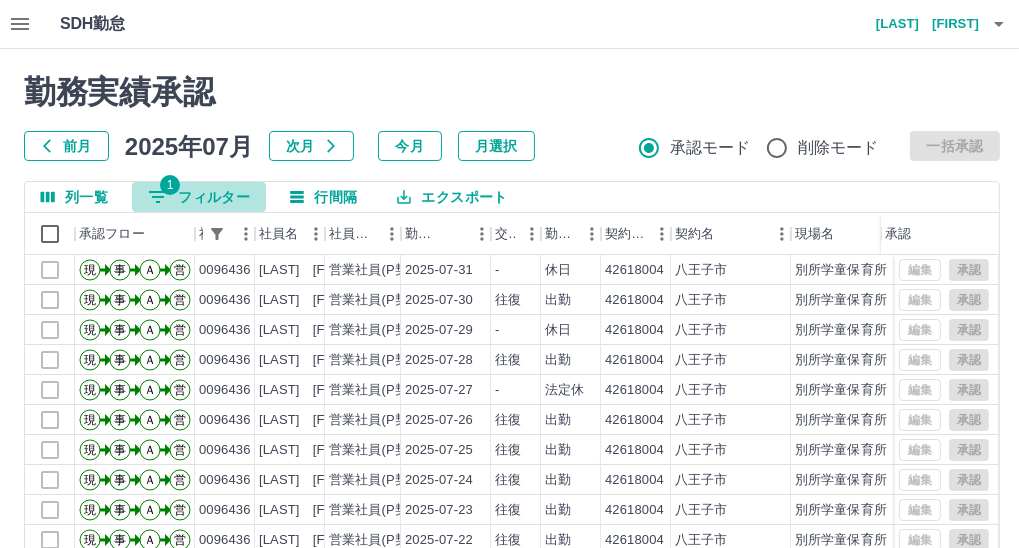 click on "1 フィルター" at bounding box center (199, 197) 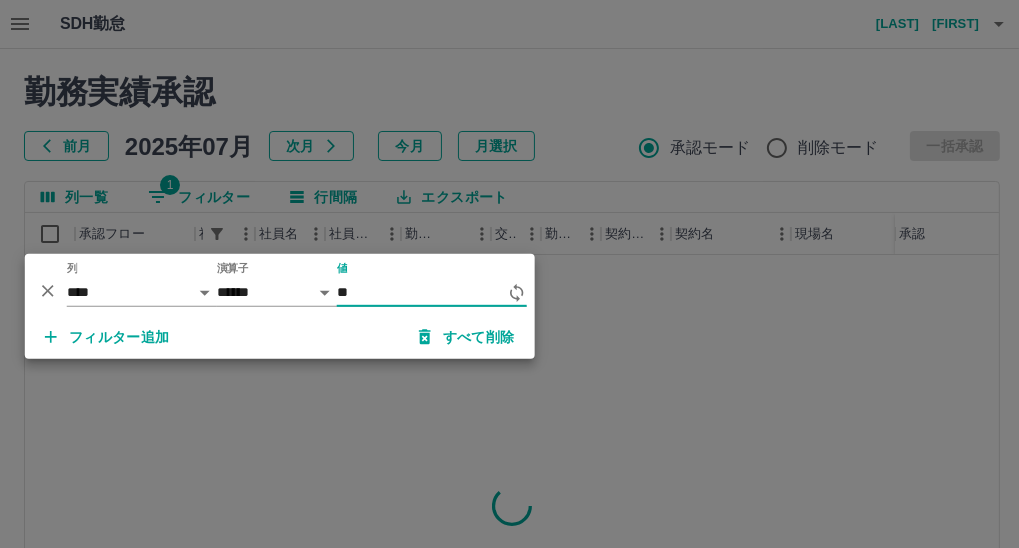 type on "*" 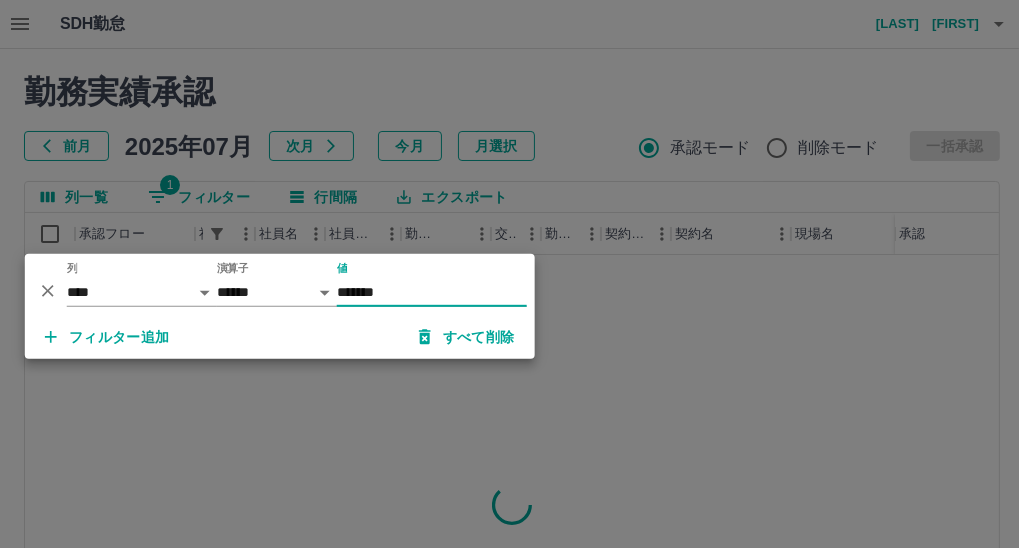 type on "*******" 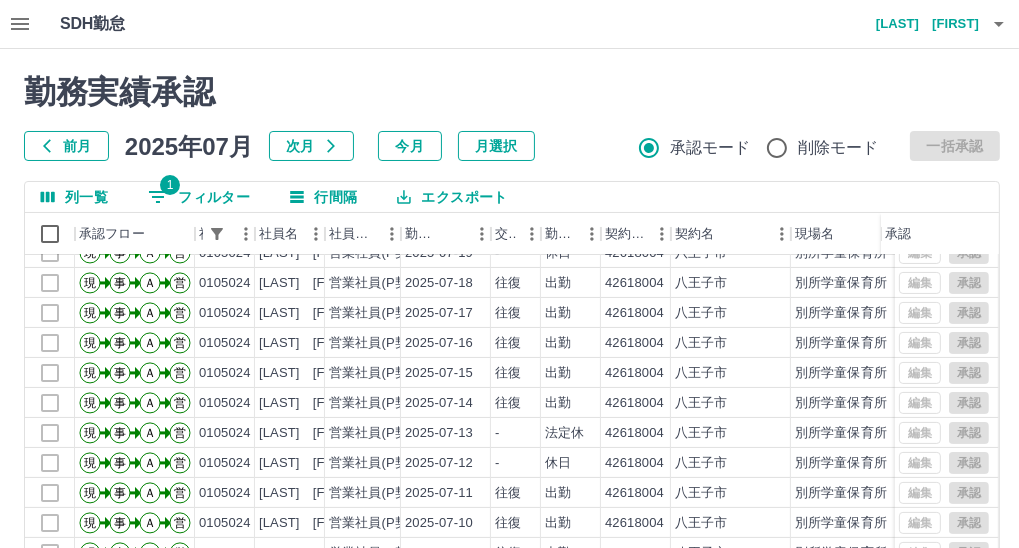 scroll, scrollTop: 429, scrollLeft: 0, axis: vertical 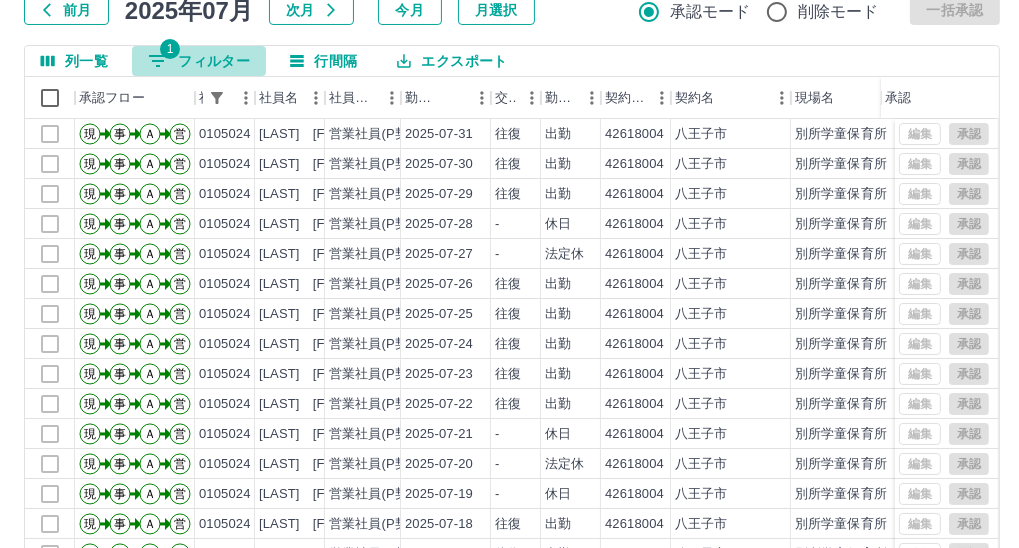 click on "1 フィルター" at bounding box center (199, 61) 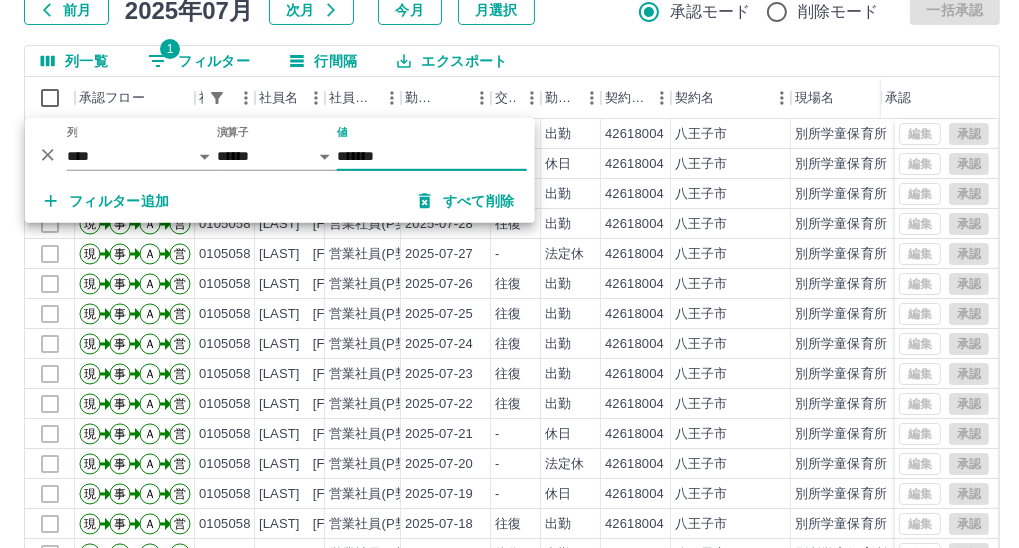 type on "*******" 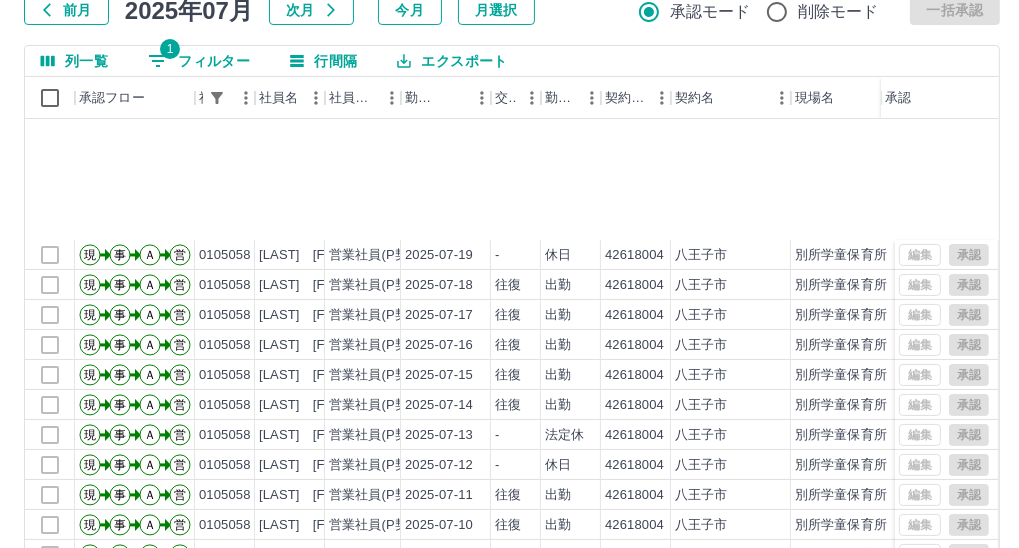 scroll, scrollTop: 429, scrollLeft: 0, axis: vertical 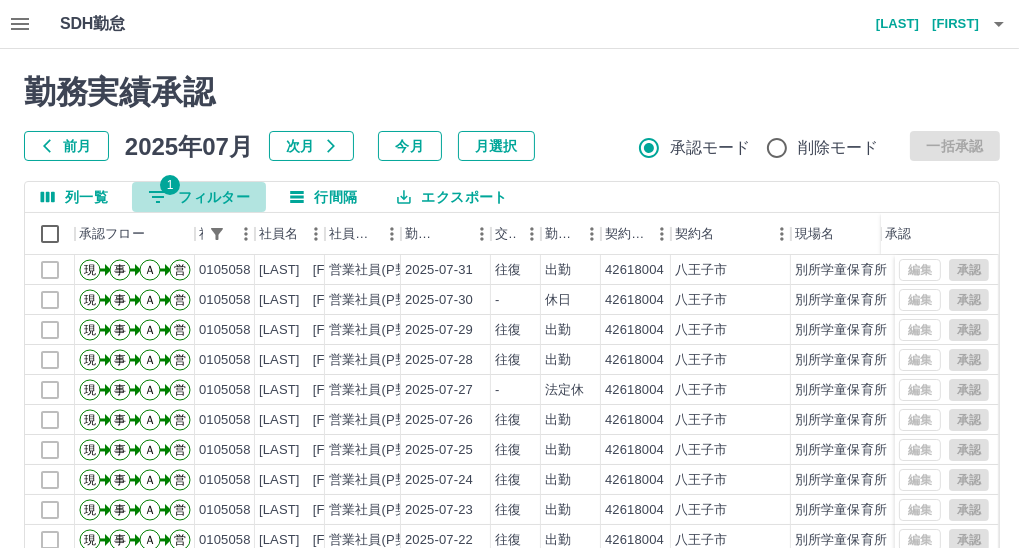 click on "1 フィルター" at bounding box center [199, 197] 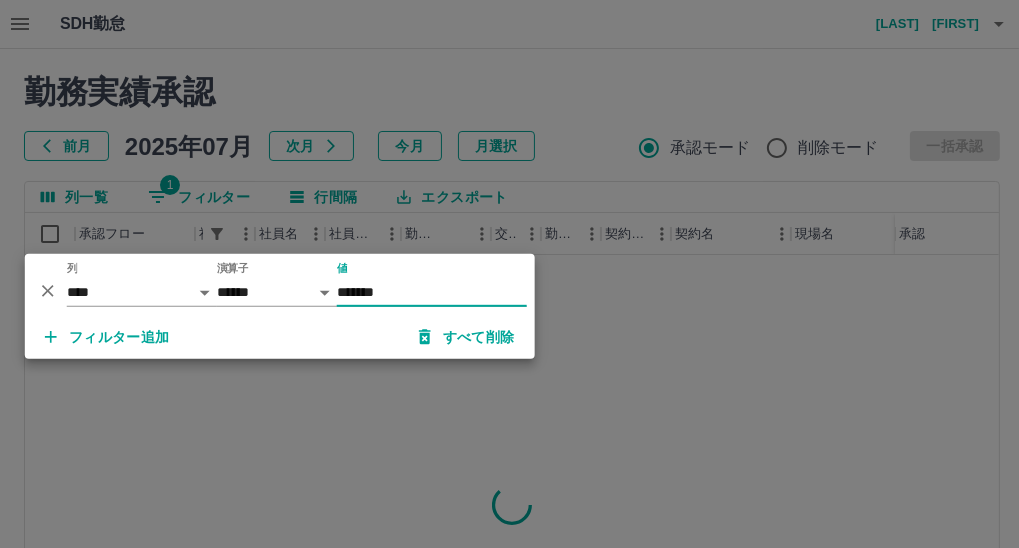 type on "*******" 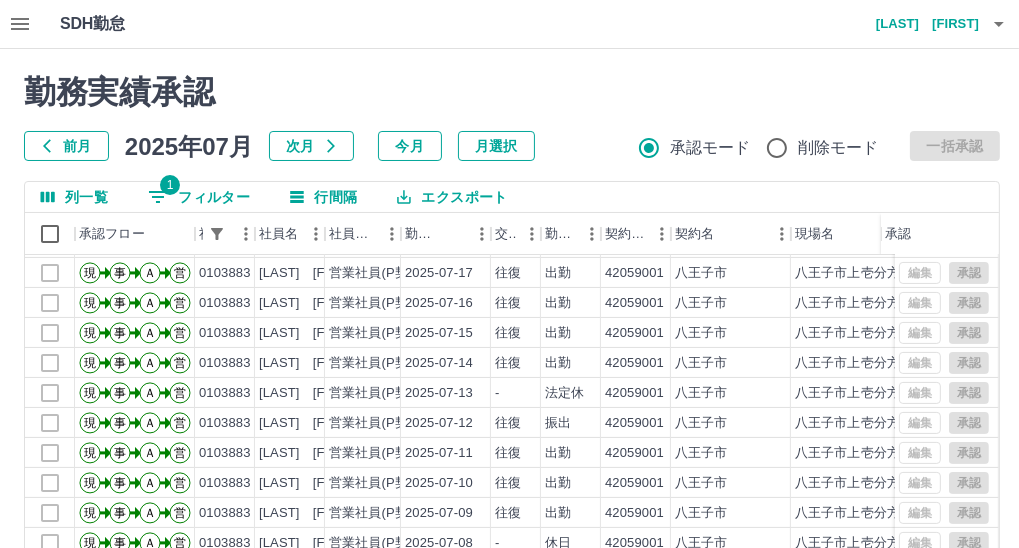 scroll, scrollTop: 429, scrollLeft: 0, axis: vertical 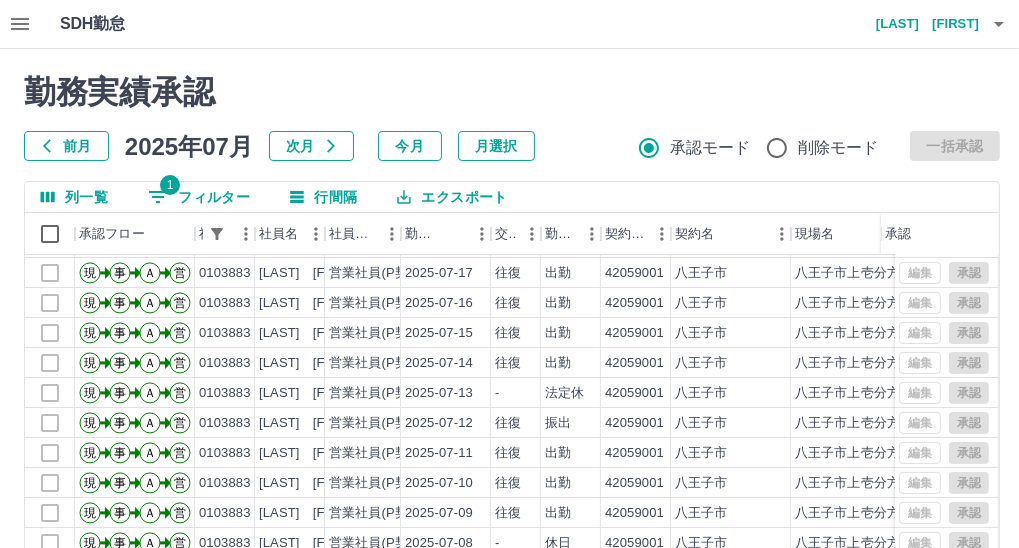 click on "1 フィルター" at bounding box center (199, 197) 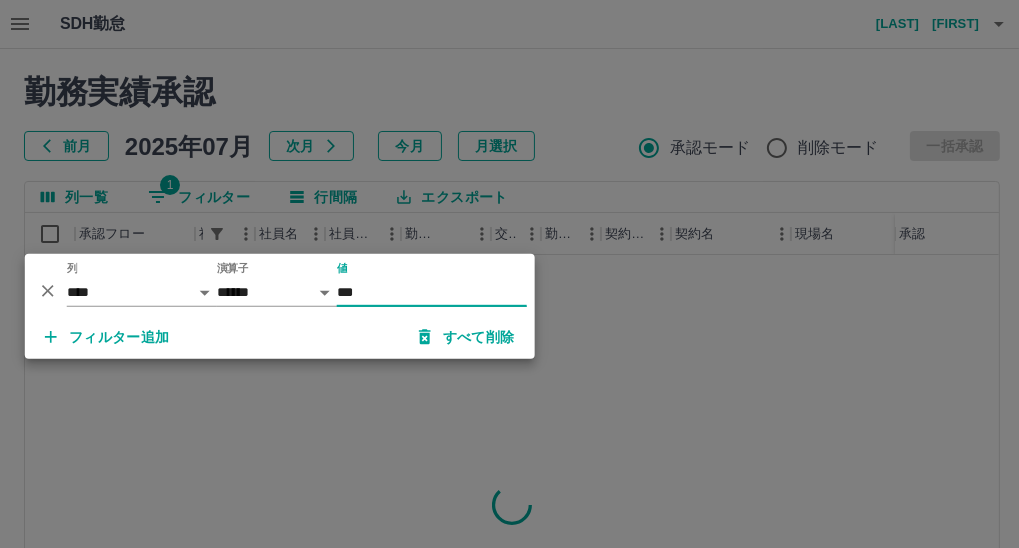 scroll, scrollTop: 0, scrollLeft: 0, axis: both 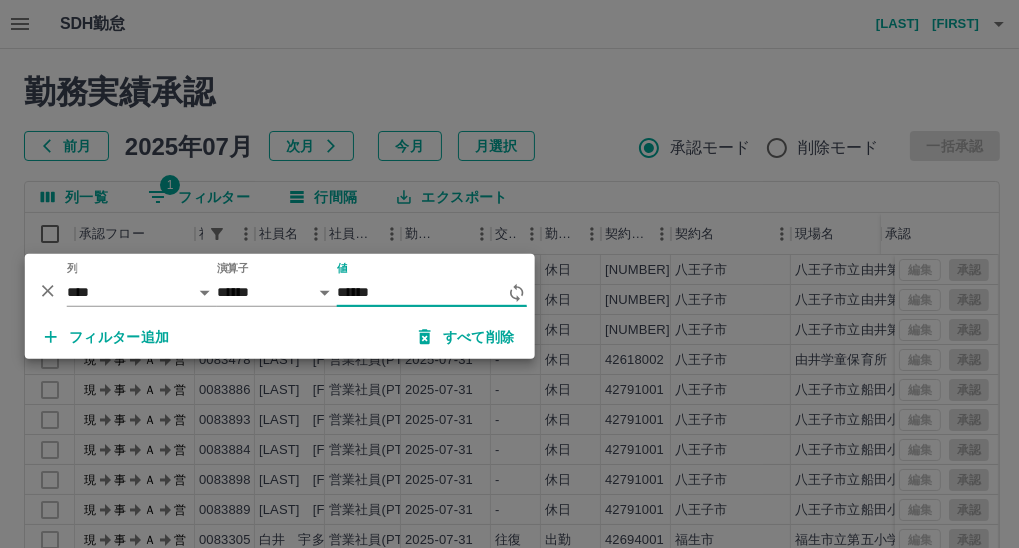 type on "*******" 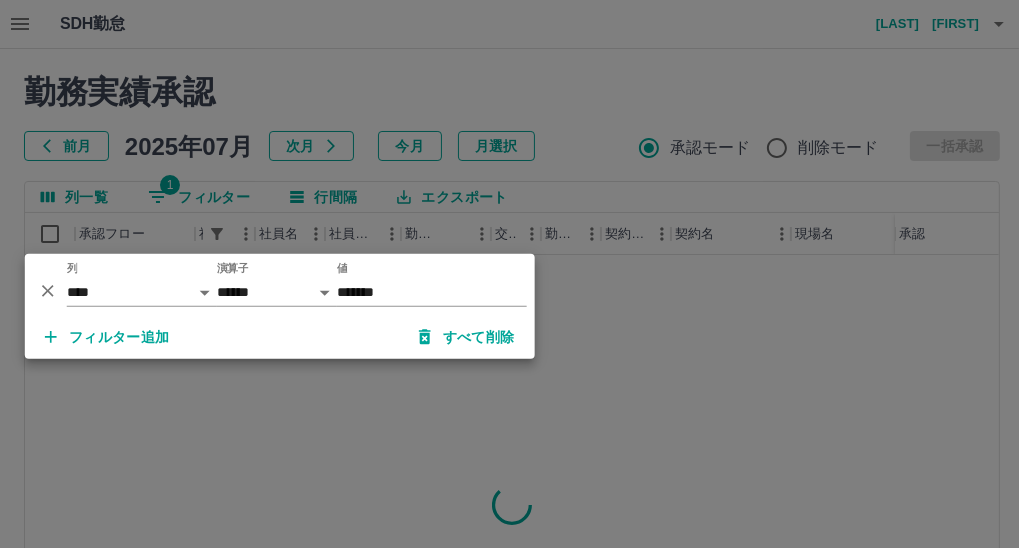 click at bounding box center (509, 274) 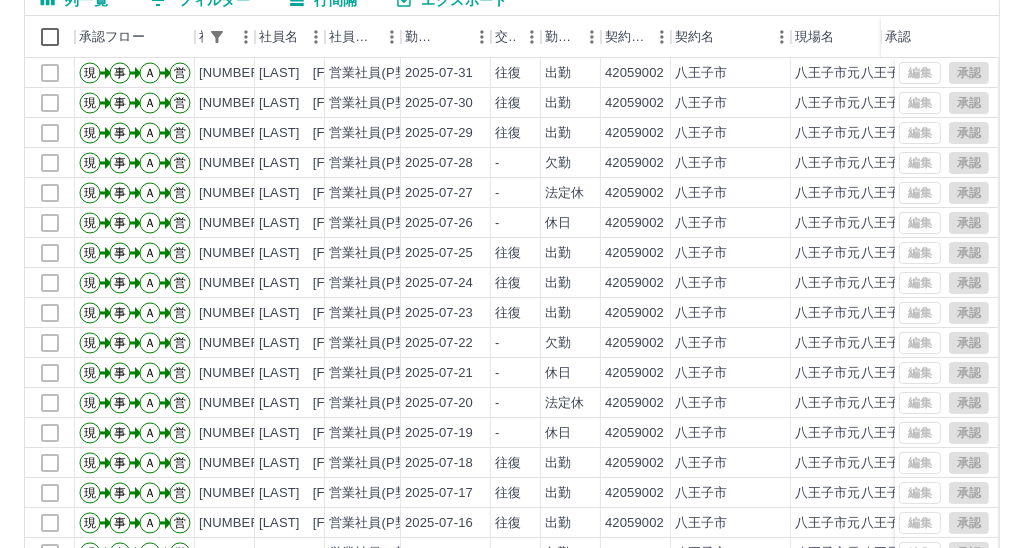 scroll, scrollTop: 201, scrollLeft: 0, axis: vertical 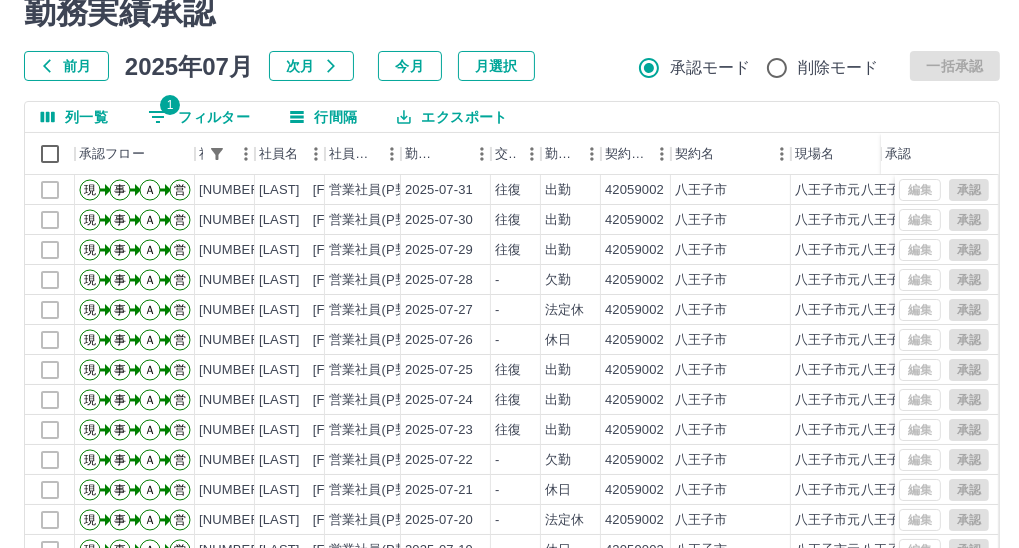 click on "1 フィルター" at bounding box center [199, 117] 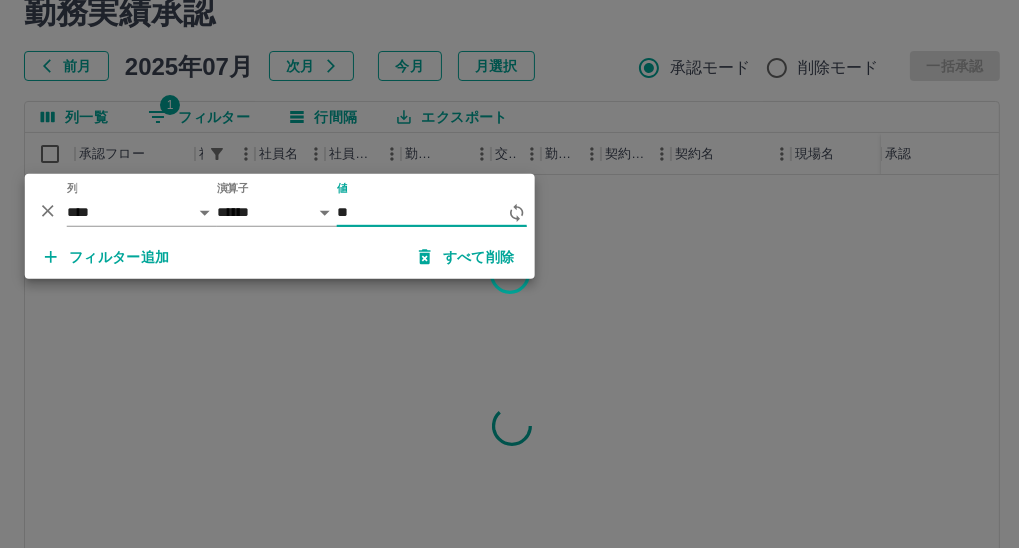 type on "*" 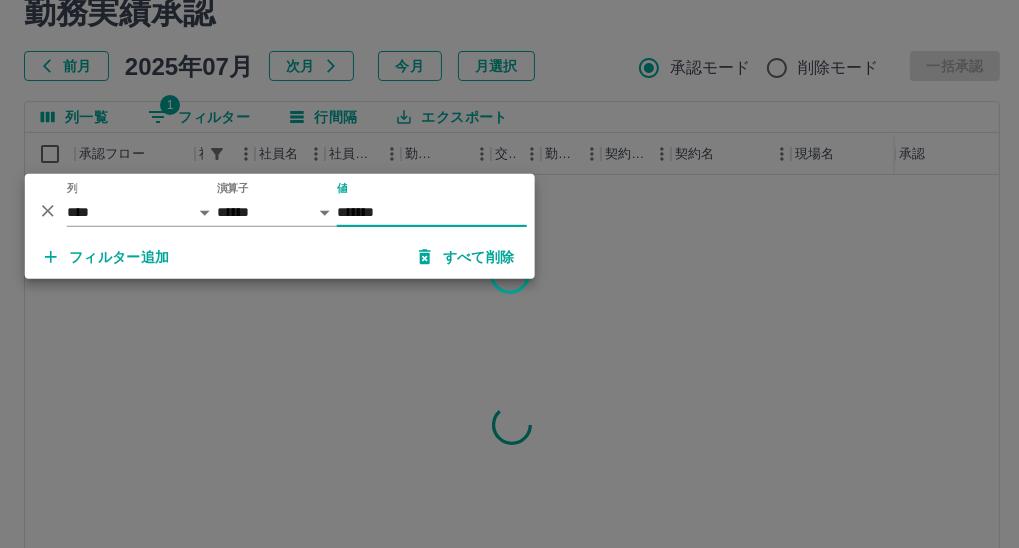 type on "*******" 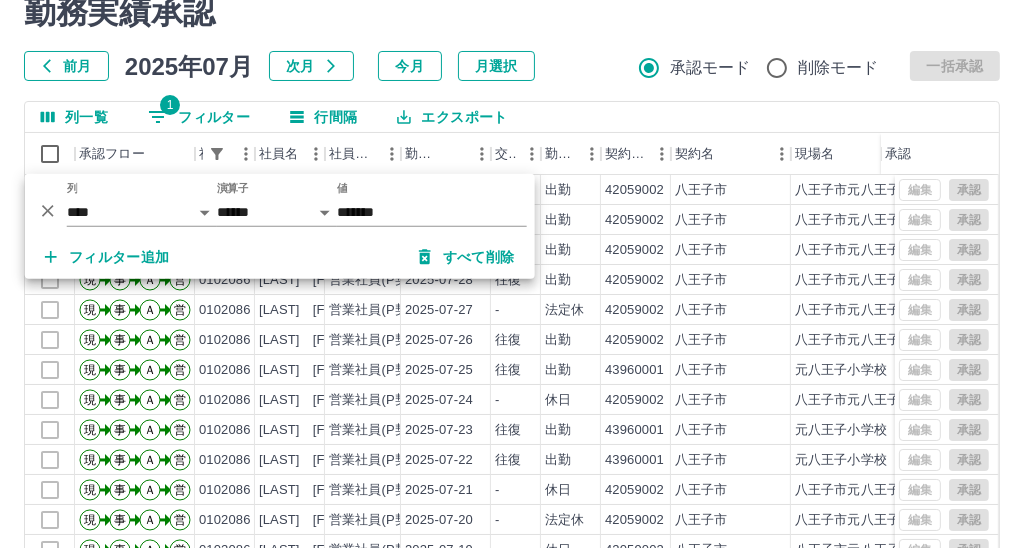 click on "列一覧 1 フィルター 行間隔 エクスポート" at bounding box center (512, 117) 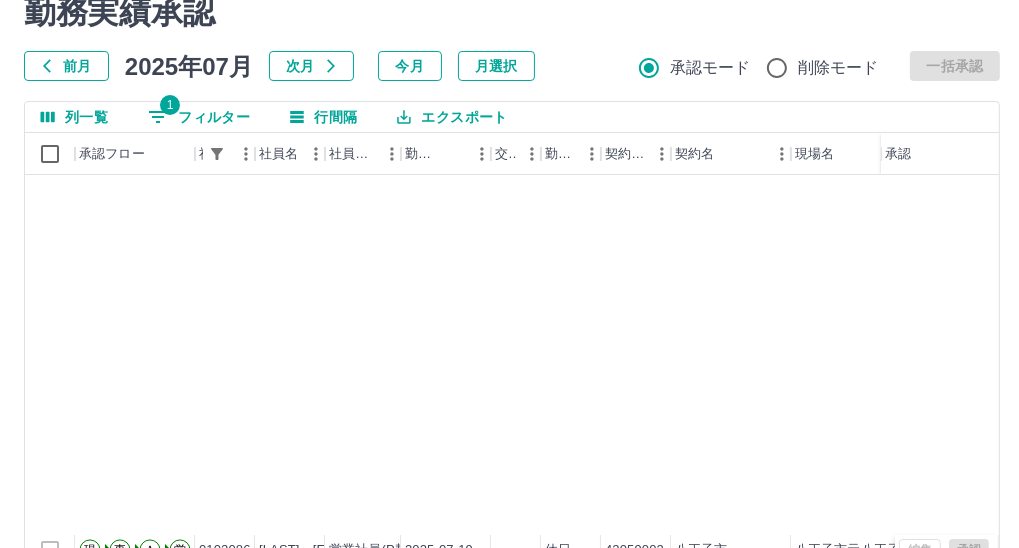 scroll, scrollTop: 429, scrollLeft: 0, axis: vertical 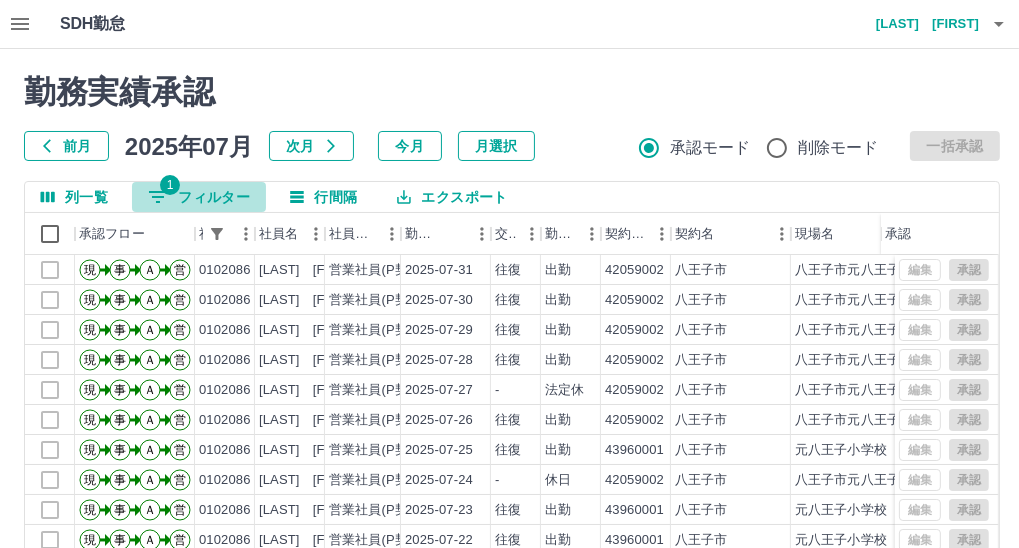click on "1 フィルター" at bounding box center (199, 197) 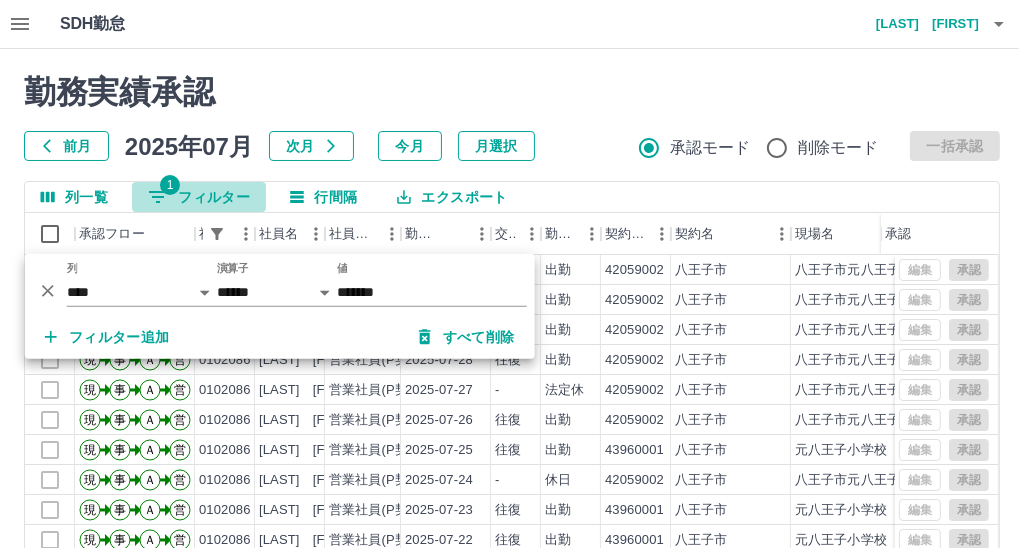 click on "1 フィルター" at bounding box center [199, 197] 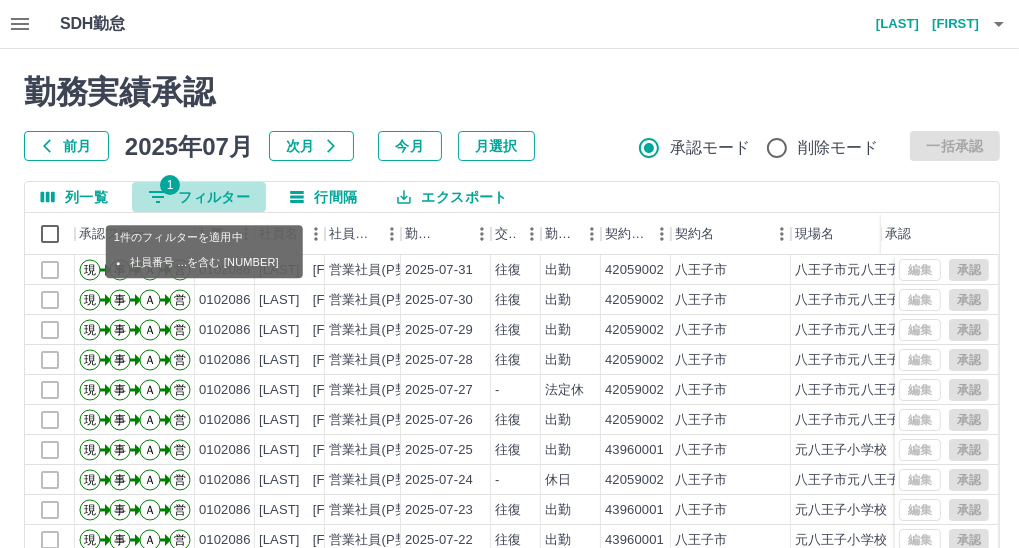 click on "1 フィルター" at bounding box center (199, 197) 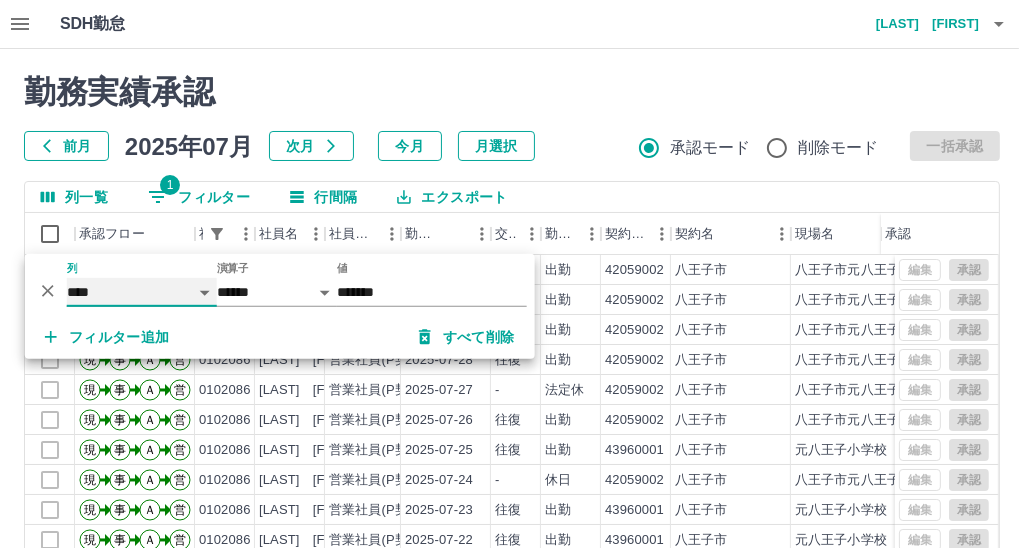 click on "**** *** **** *** *** **** ***** *** *** ** ** ** **** **** **** ** ** *** **** *****" at bounding box center [142, 292] 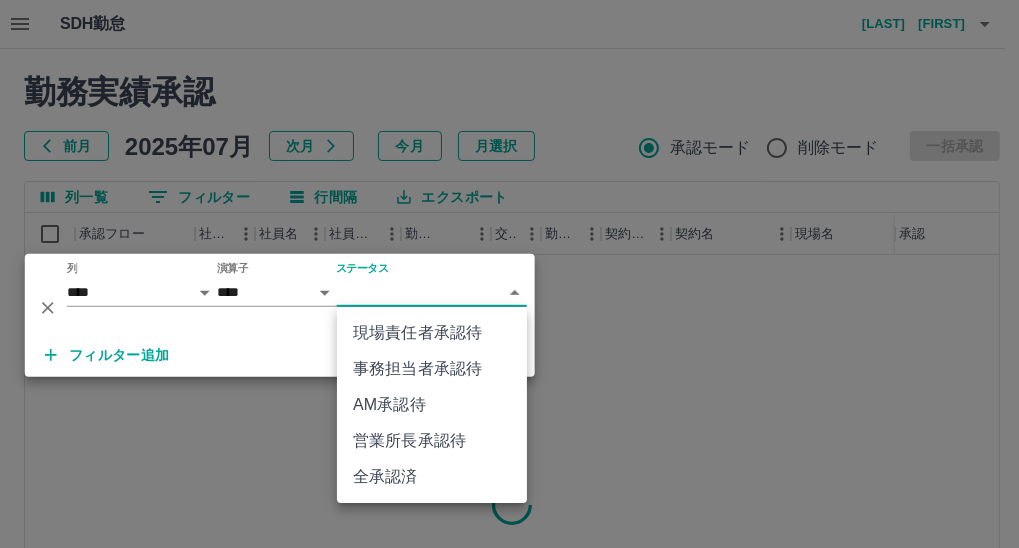 click on "SDH勤怠 [LAST]　[FIRST] 勤務実績承認 前月 [DATE] 次月 今月 月選択 承認モード 削除モード 一括承認 列一覧 0 フィルター 行間隔 エクスポート 承認フロー 社員番号 社員名 社員区分 勤務日 交通費 勤務区分 契約コード 契約名 現場名 始業 終業 休憩 所定開始 所定終業 承認 ページあたりの行数: 500 *** 1～31 / 31 SDH勤怠 *** ** 列 **** *** **** *** *** **** ***** *** *** ** ** ** **** **** **** ** ** *** **** ***** 演算子 **** ****** ステータス ​ ********* フィルター追加 すべて削除 現場責任者承認待 事務担当者承認待 AM承認待 営業所長承認待 全承認済" at bounding box center (509, 422) 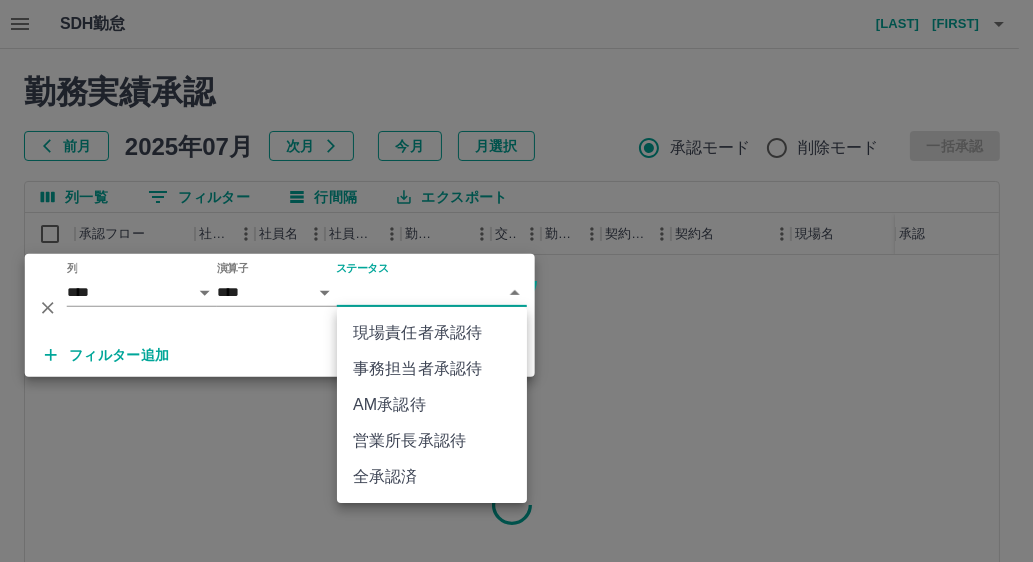 click on "AM承認待" at bounding box center (432, 405) 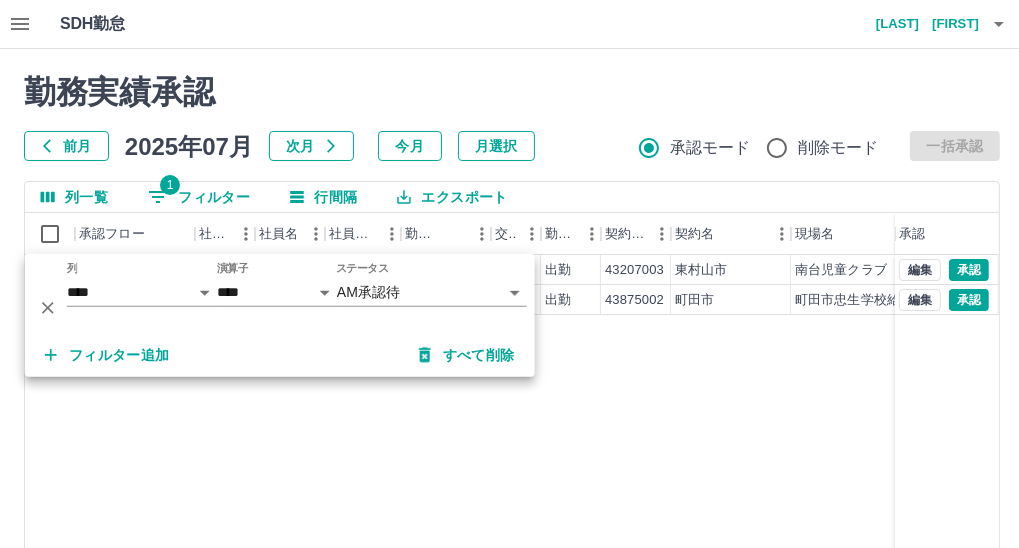 click on "現 事 Ａ 営 [NUMBER] [LAST]　[FIRST] 営業社員(PT契約) [DATE] 往復 出勤 [NUMBER] [CITY] [CHILDCARE_FACILITY_NAME] [TIME] [TIME] [TIME] [TIME] [TIME] 現 事 Ａ 営 [NUMBER] [LAST]　[FIRST] 営業社員(PT契約) [DATE] 往復 出勤 [NUMBER] [CITY] [CHILDCARE_FACILITY_NAME] [TIME] [TIME] [TIME] [TIME] [TIME] 編集 承認 編集 承認" at bounding box center [898, 511] 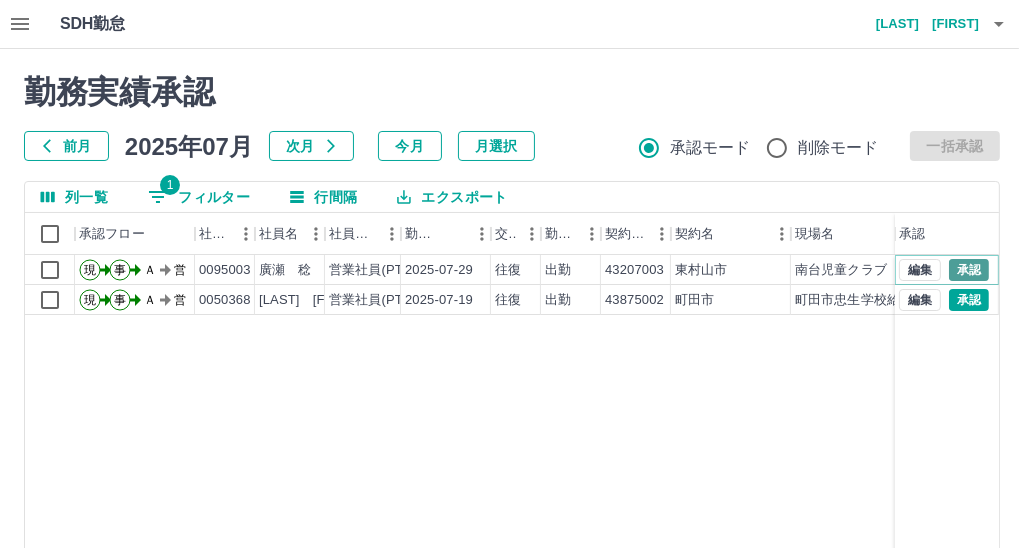 click on "承認" at bounding box center [969, 270] 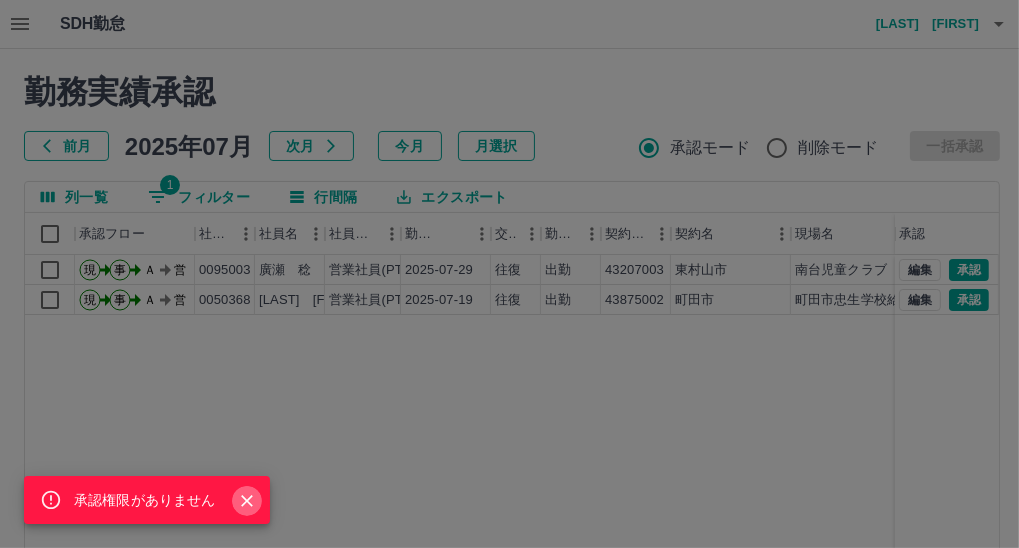 click 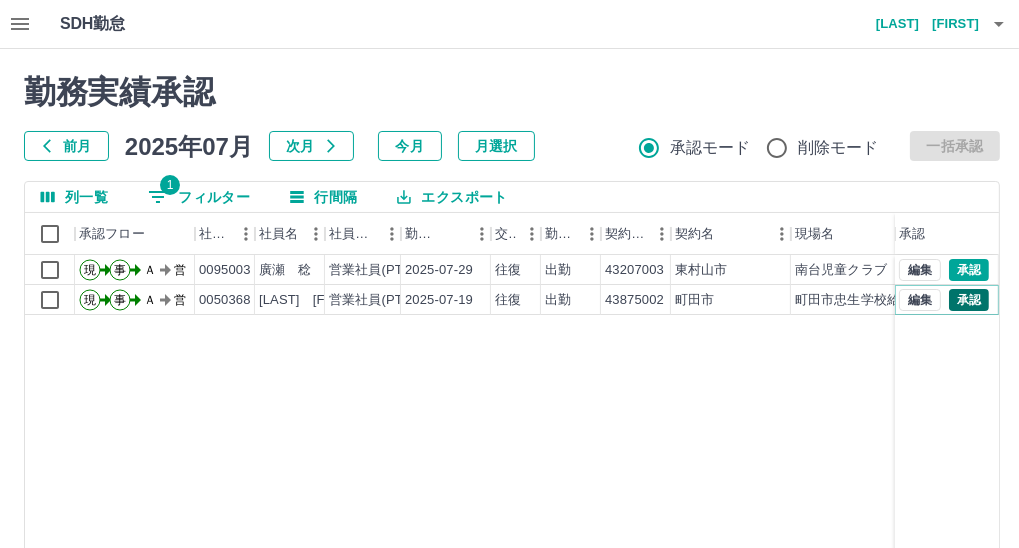 click on "承認" at bounding box center (969, 300) 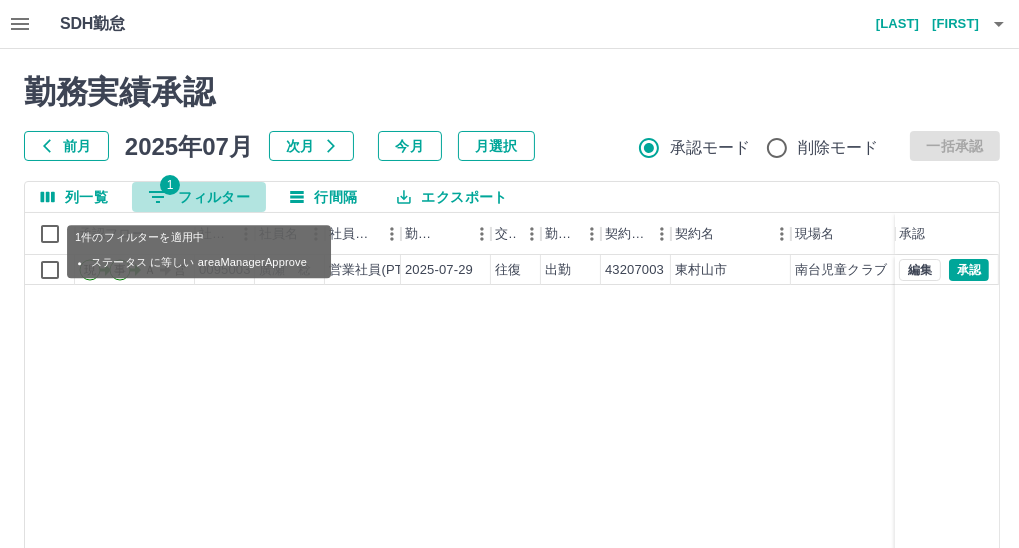 click on "1 フィルター" at bounding box center [199, 197] 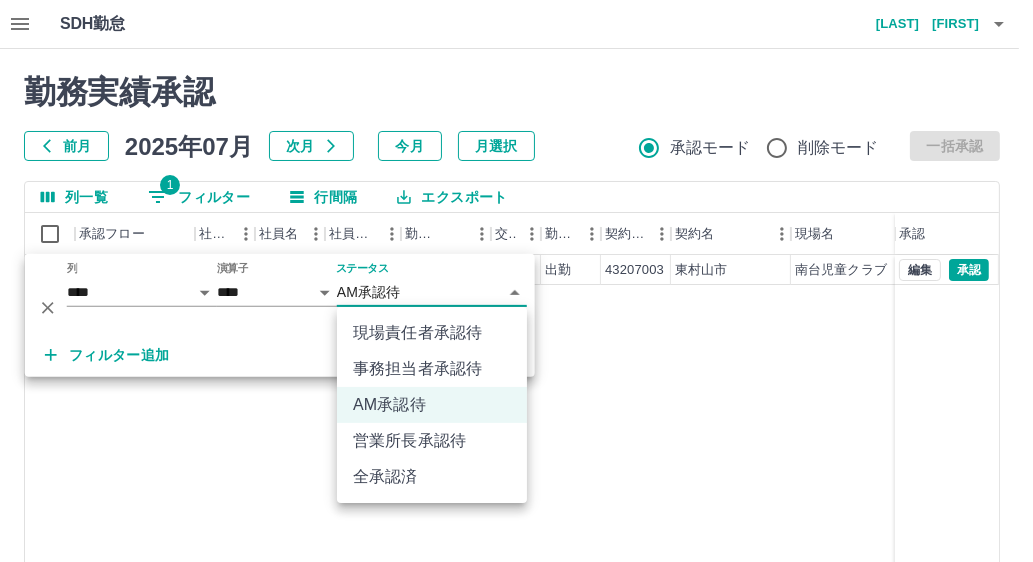 click on "**********" at bounding box center (516, 422) 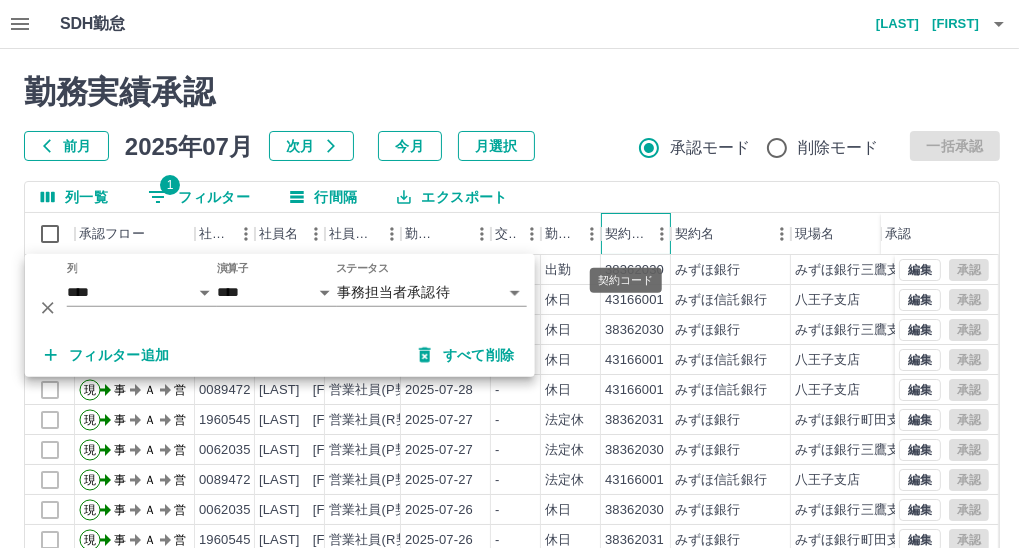click on "契約コード" at bounding box center (626, 234) 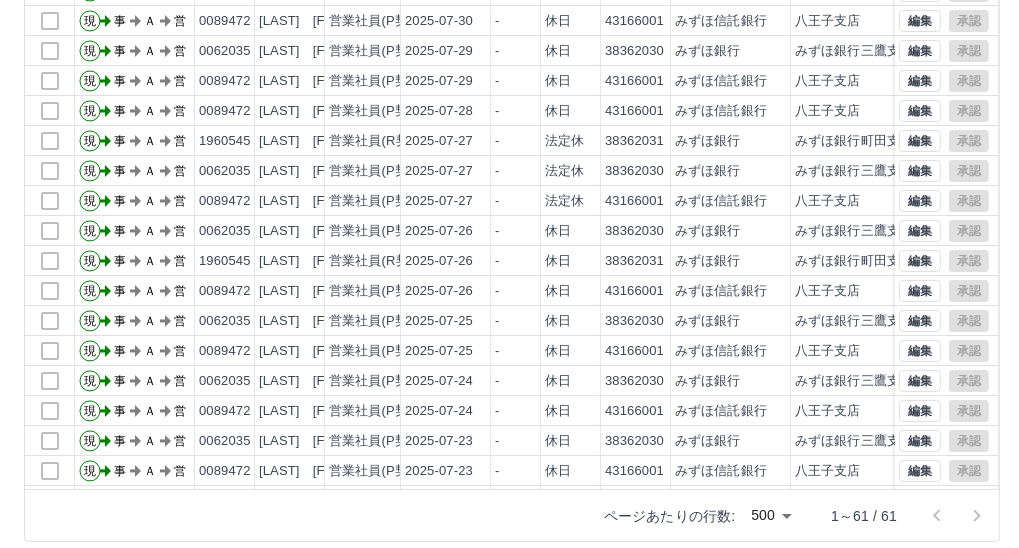 scroll, scrollTop: 296, scrollLeft: 0, axis: vertical 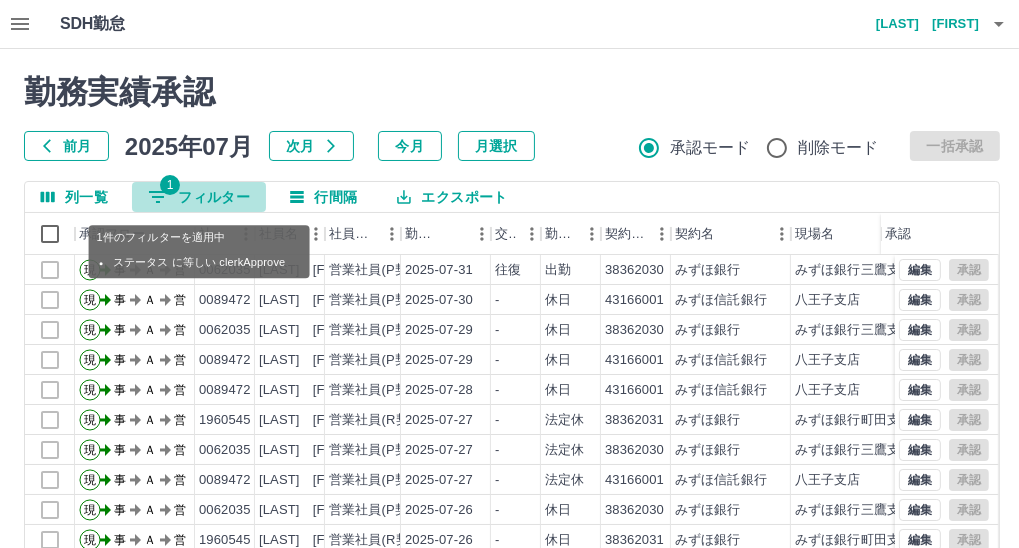 click on "1 フィルター" at bounding box center [199, 197] 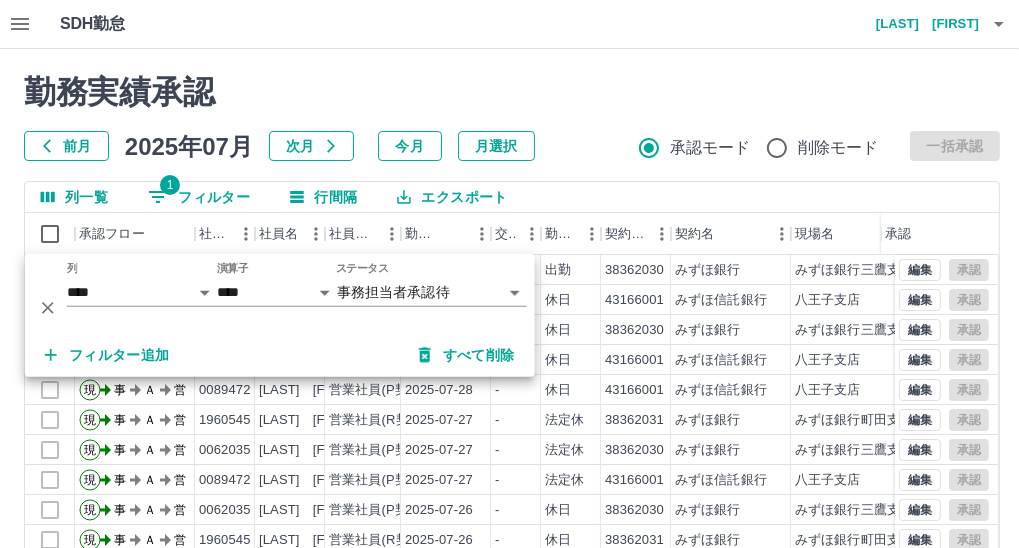 click on "SDH勤怠 [LAST]　[FIRST] 勤務実績承認 前月 [DATE] 次月 今月 月選択 承認モード 削除モード 一括承認 列一覧 1 フィルター 行間隔 エクスポート 承認フロー 社員番号 社員名 社員区分 勤務日 交通費 勤務区分 契約コード 契約名 現場名 始業 終業 休憩 所定開始 所定終業 承認 現 事 Ａ 営 [NUMBER] [LAST]　[FIRST] 営業社員(P契約) [DATE] 往復 出勤 [NUMBER] [BANK_NAME] [BANK_BRANCH_NAME] [TIME] [TIME] [TIME] [TIME] [TIME] 現 事 Ａ 営 [NUMBER] [LAST]　[FIRST] 営業社員(P契約) [DATE]  -  休日 [NUMBER] [BANK_NAME] [BANK_BRANCH_NAME] - - - - - 現 事 Ａ 営 [NUMBER] [LAST]　[FIRST] 営業社員(P契約) [DATE]  -  休日 [NUMBER] [BANK_NAME] [BANK_BRANCH_NAME] - - - - - 現 事 Ａ 営 [NUMBER] [LAST]　[FIRST] 営業社員(P契約) [DATE]  -  - -" at bounding box center (509, 422) 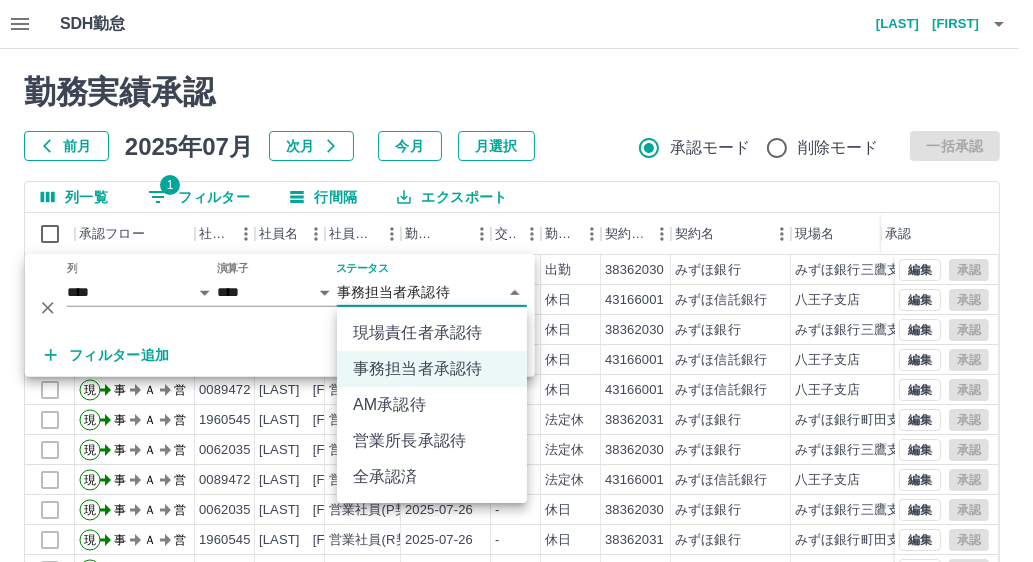 click on "現場責任者承認待" at bounding box center (432, 333) 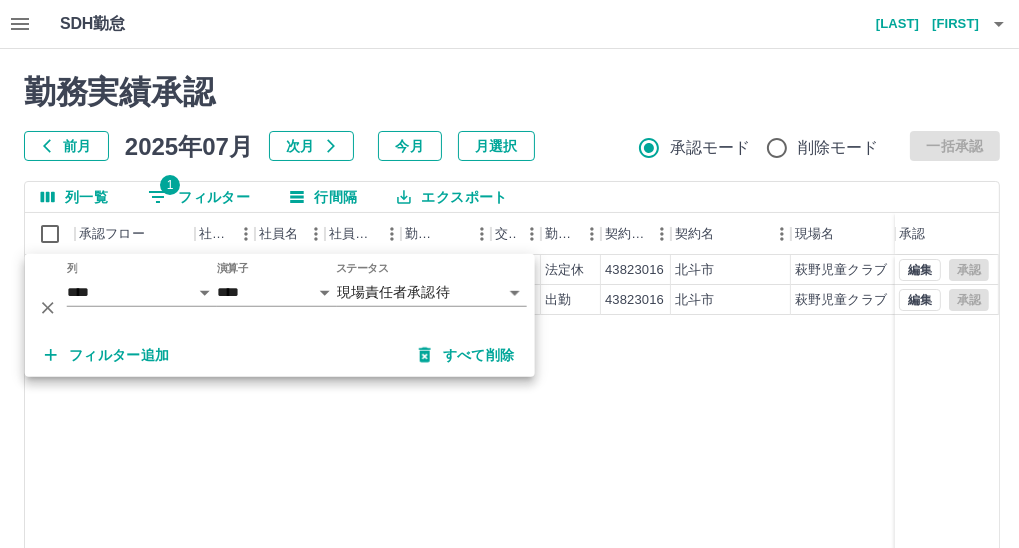 click on "勤務実績承認 前月 2025年07月 次月 今月 月選択 承認モード 削除モード 一括承認" at bounding box center (512, 117) 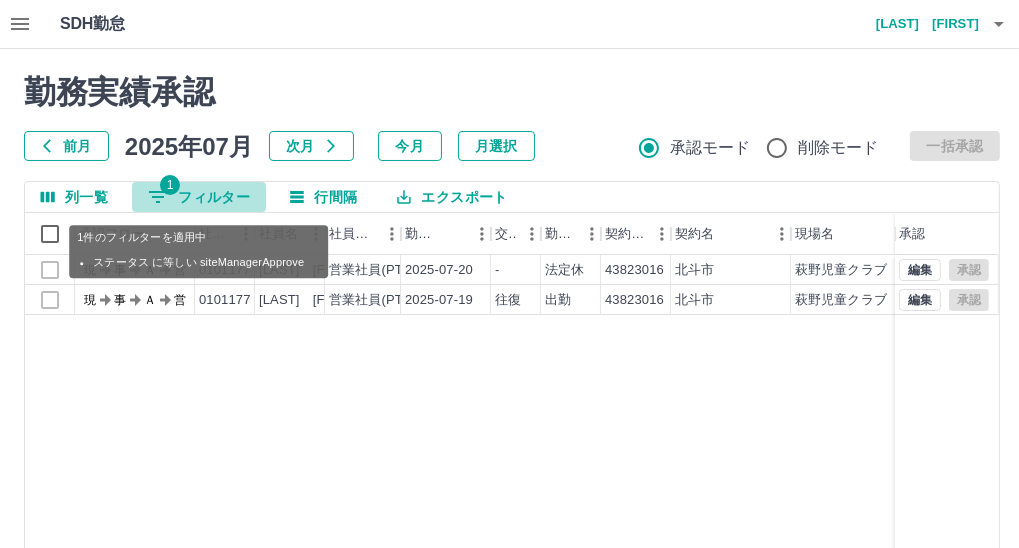 click on "1 フィルター" at bounding box center [199, 197] 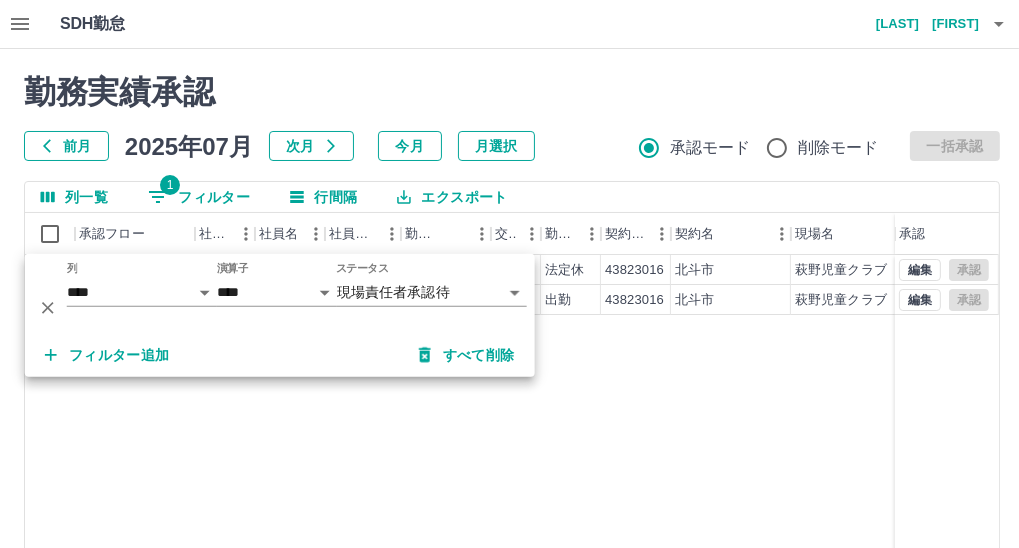 click on "**********" at bounding box center (432, 293) 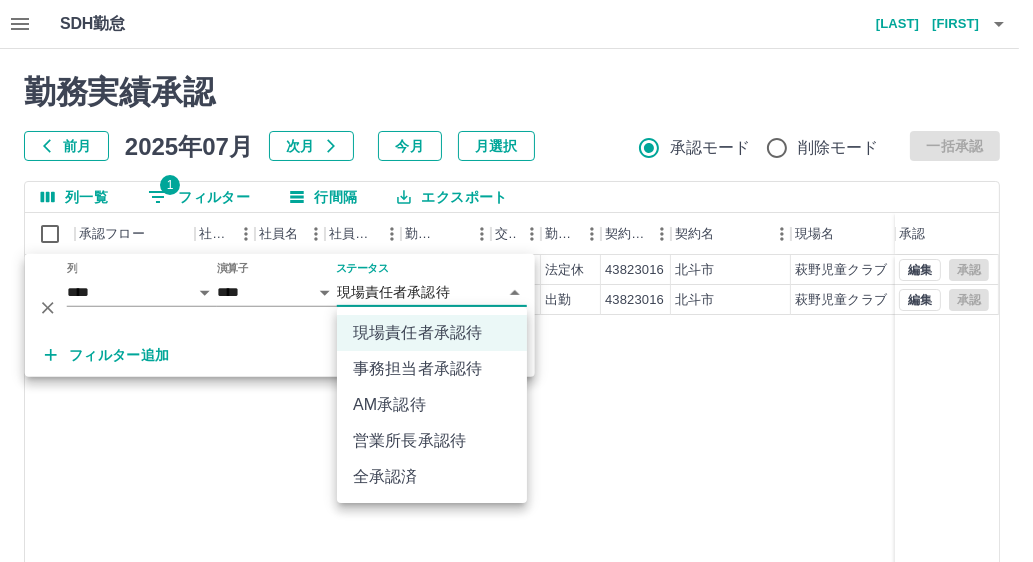 click on "営業所長承認待" at bounding box center [432, 441] 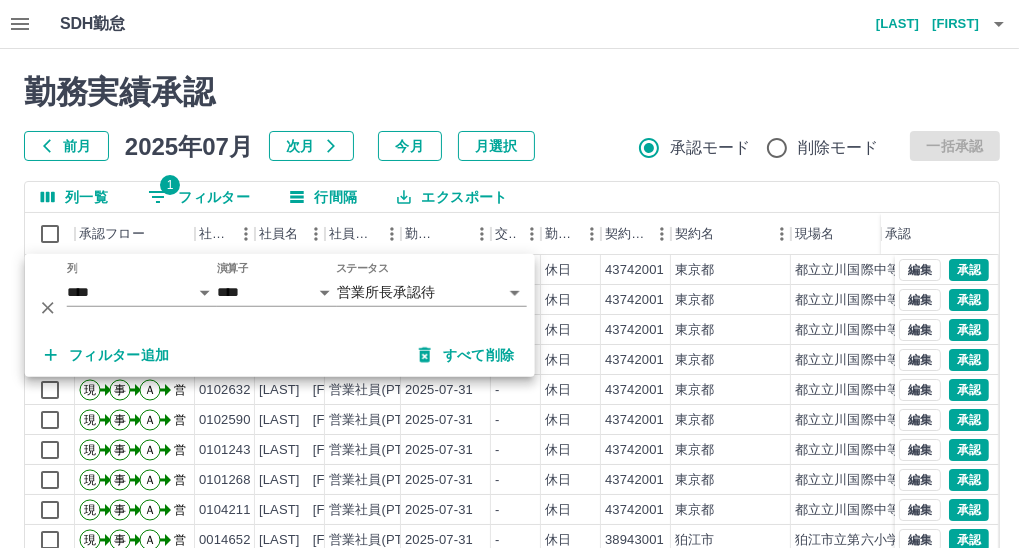 click on "列一覧 1 フィルター 行間隔 エクスポート" at bounding box center (512, 197) 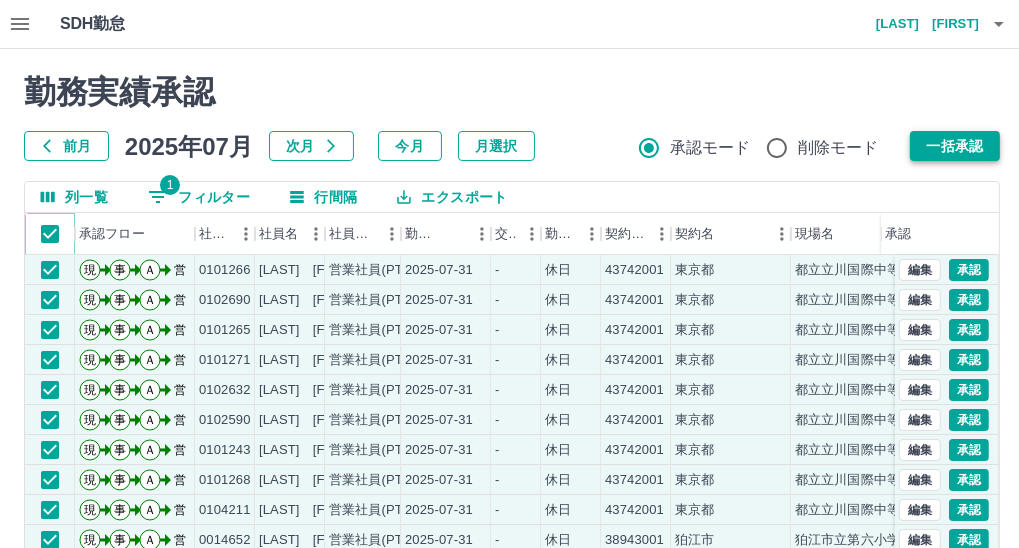 scroll, scrollTop: 19, scrollLeft: 0, axis: vertical 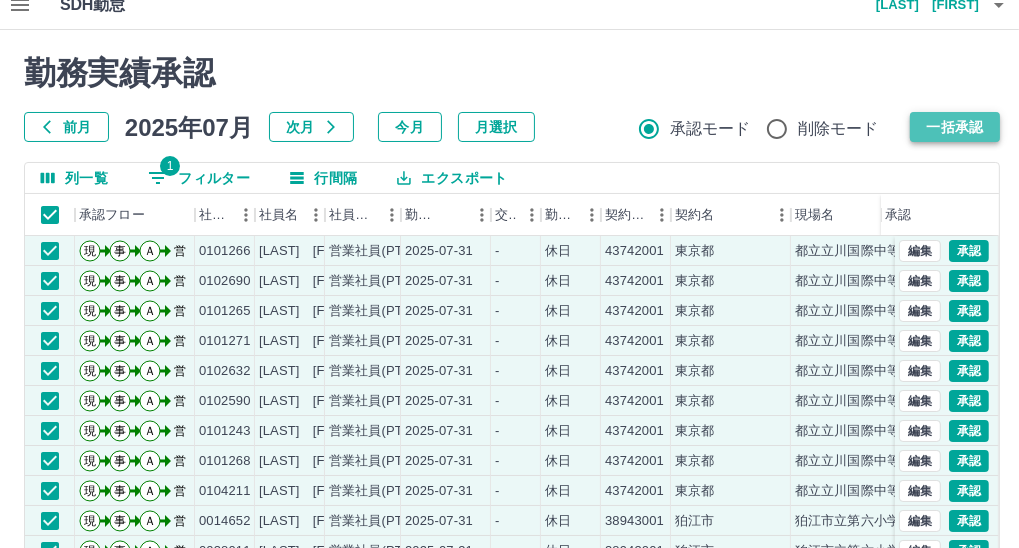 click on "一括承認" at bounding box center (955, 127) 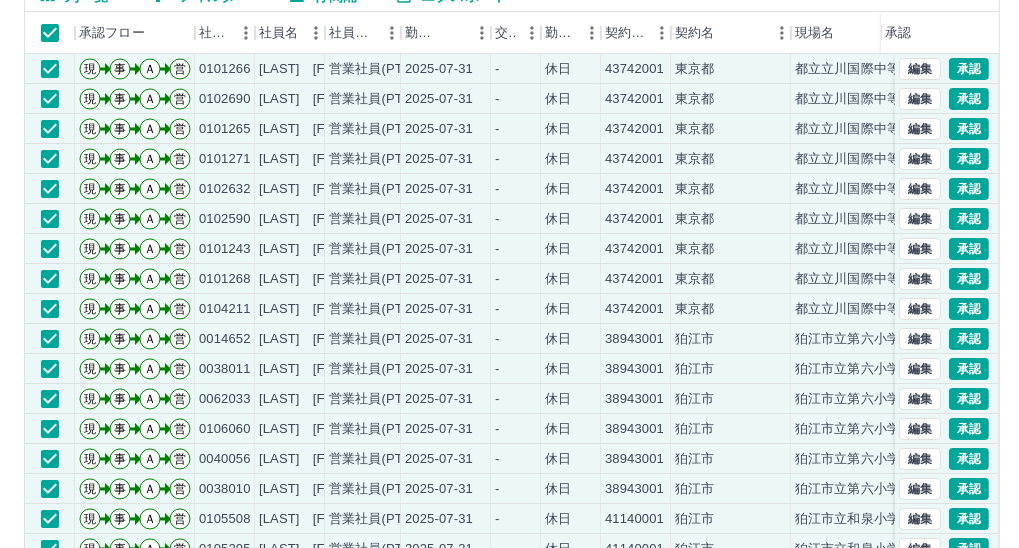 scroll, scrollTop: 296, scrollLeft: 0, axis: vertical 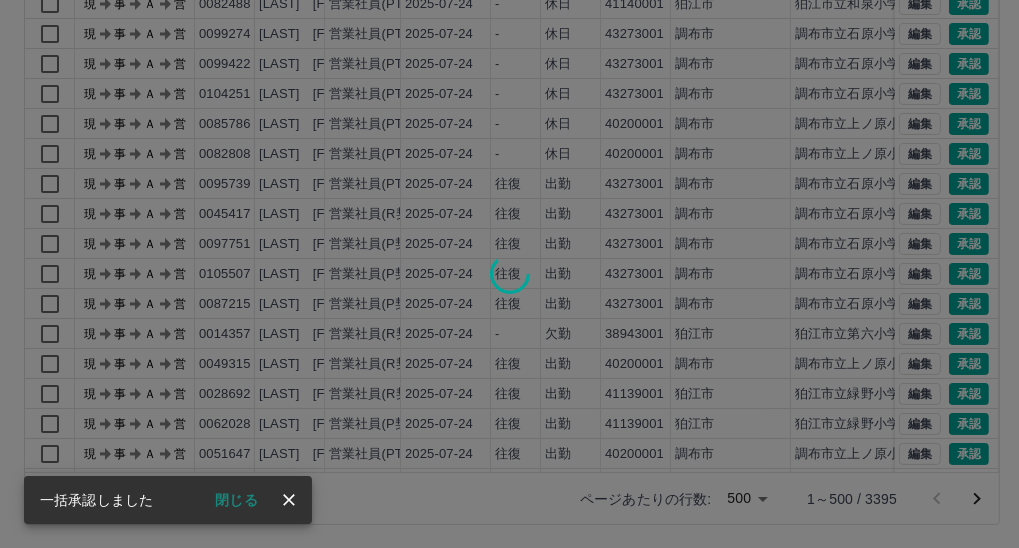 click at bounding box center (509, 274) 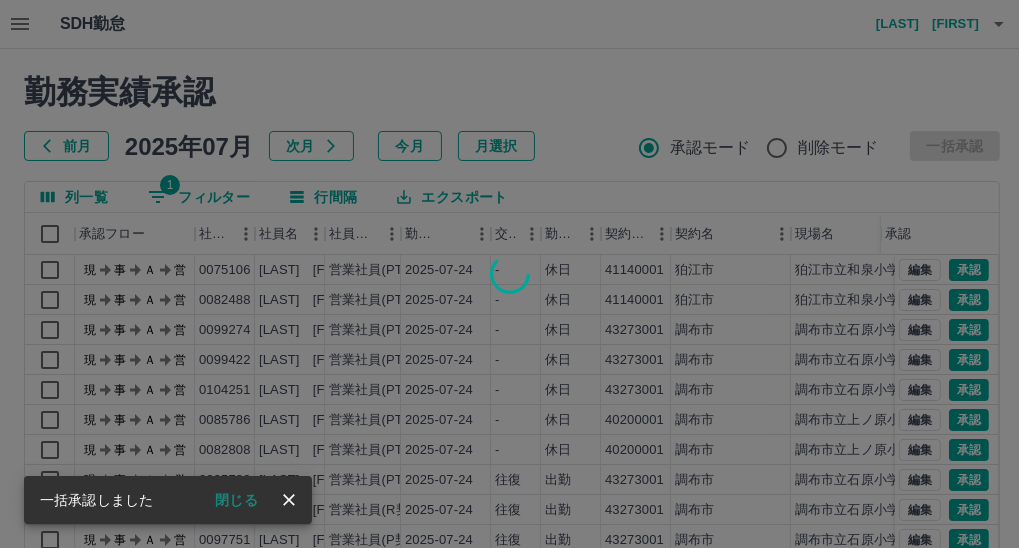 click at bounding box center (509, 274) 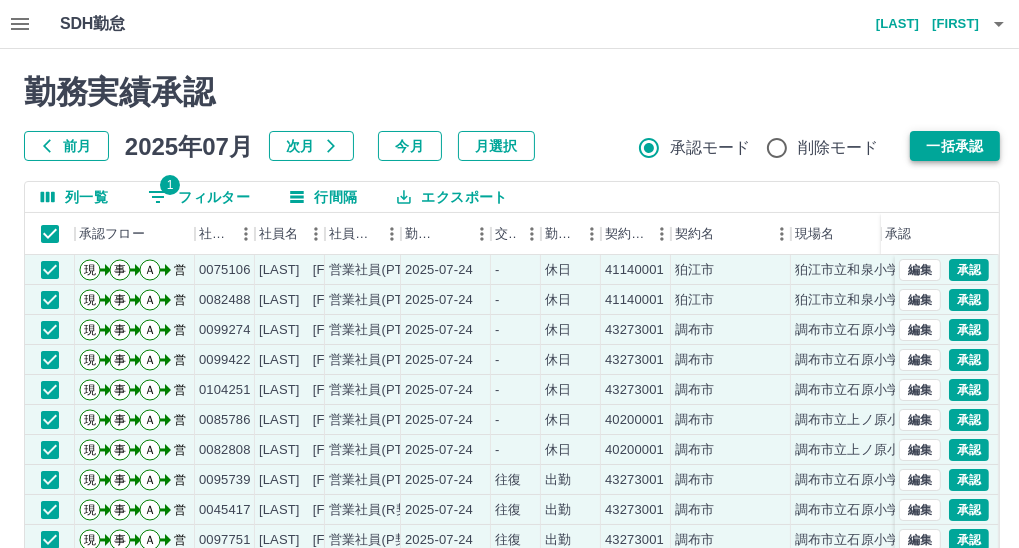 click on "一括承認" at bounding box center [955, 146] 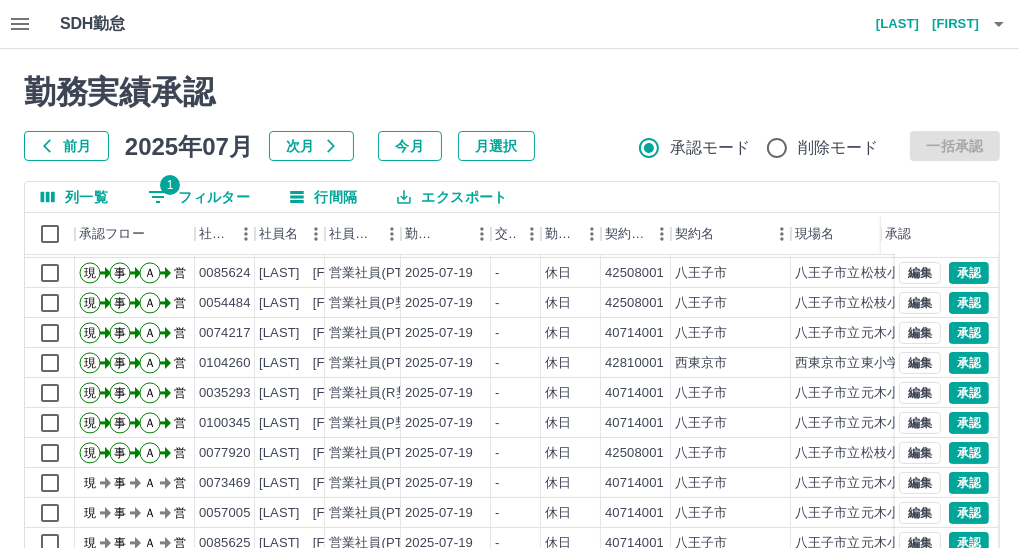 scroll, scrollTop: 400, scrollLeft: 0, axis: vertical 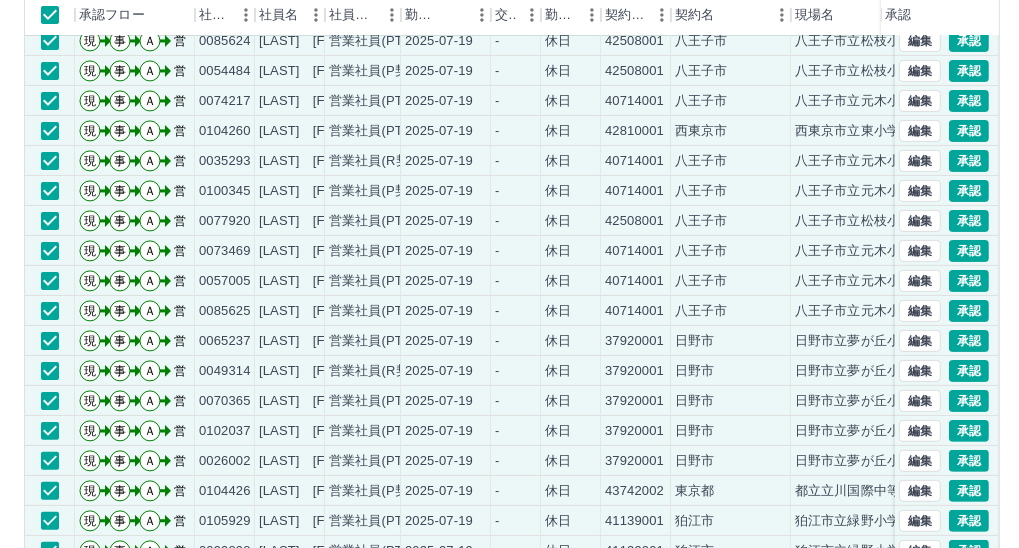drag, startPoint x: 1015, startPoint y: 161, endPoint x: 1022, endPoint y: 145, distance: 17.464249 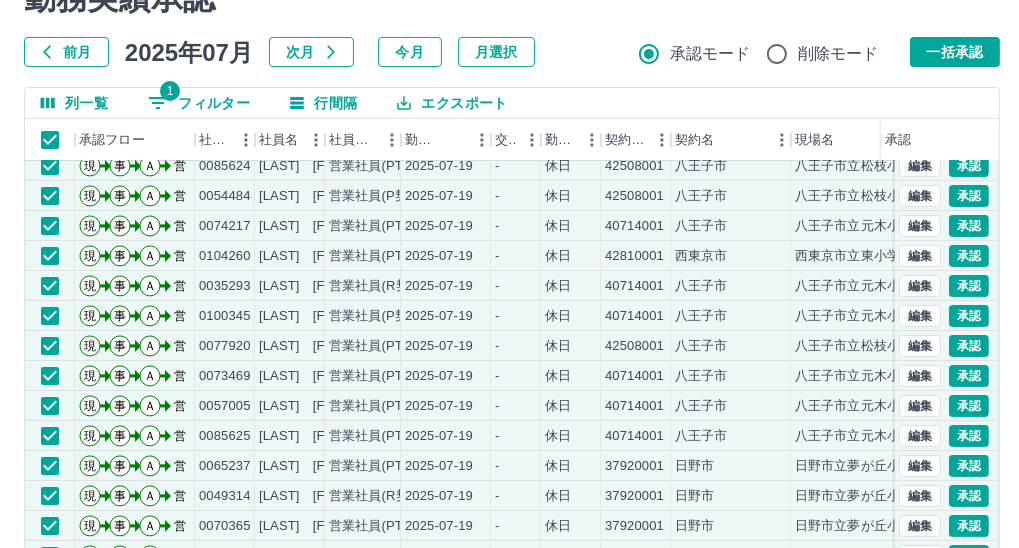 scroll, scrollTop: 82, scrollLeft: 0, axis: vertical 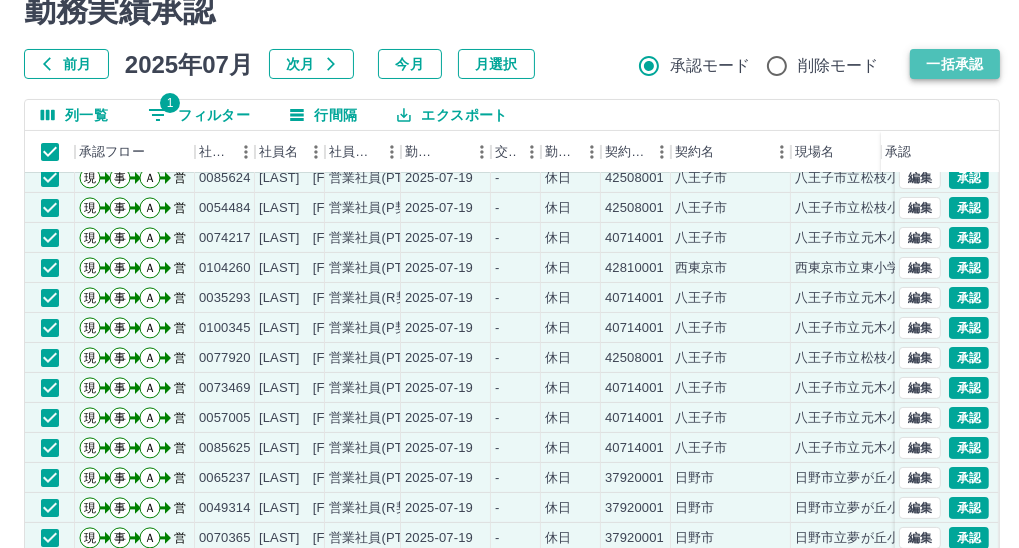 click on "一括承認" at bounding box center [955, 64] 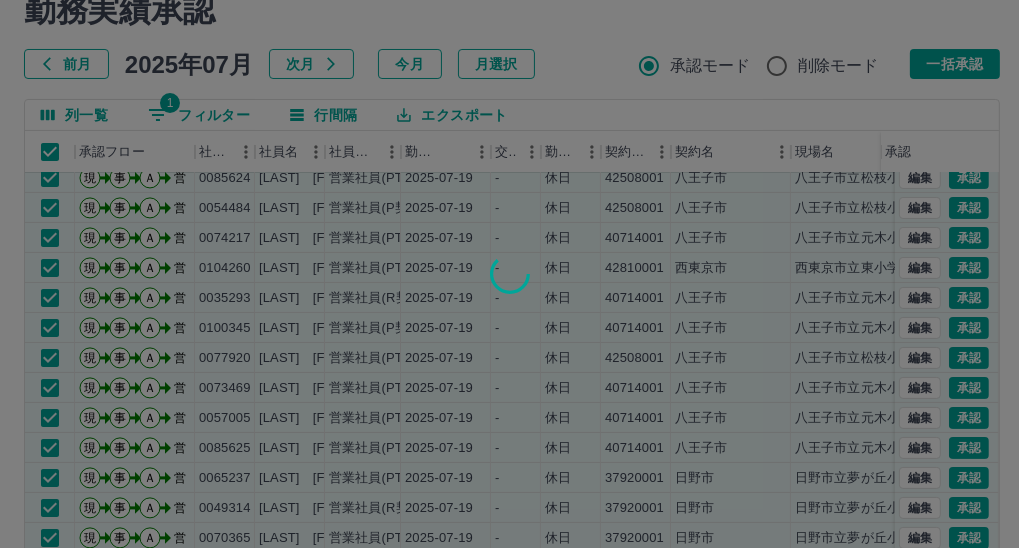 scroll, scrollTop: 282, scrollLeft: 0, axis: vertical 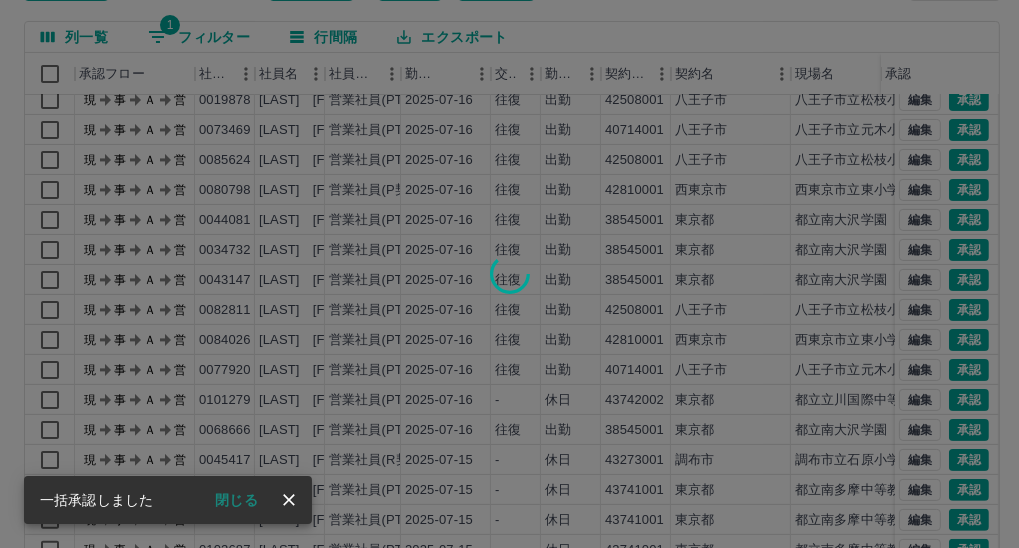 click 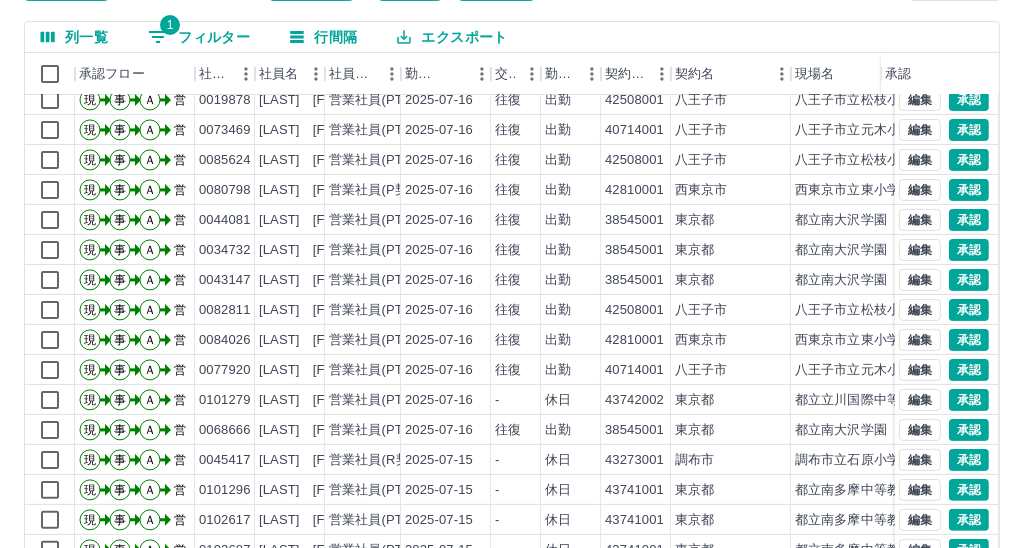 click at bounding box center [509, 274] 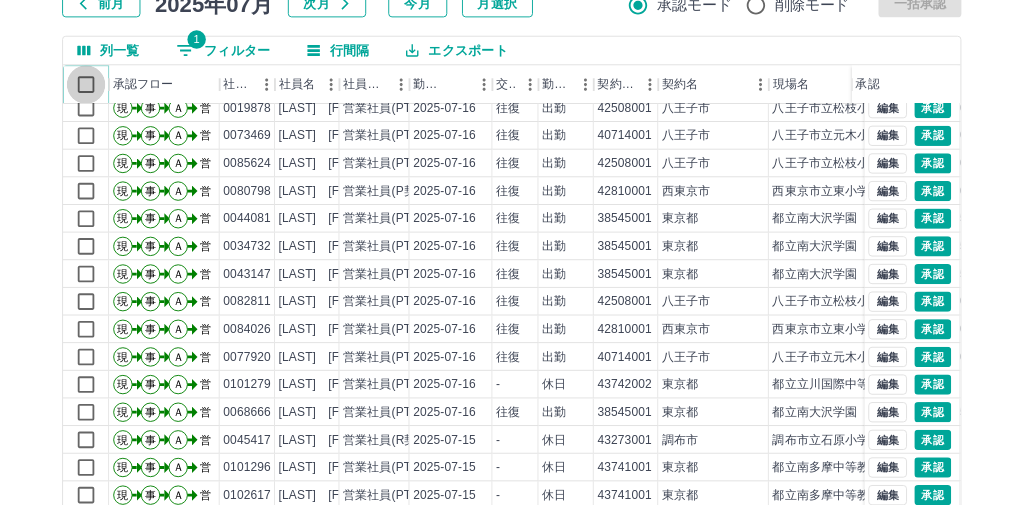 scroll, scrollTop: 50, scrollLeft: 0, axis: vertical 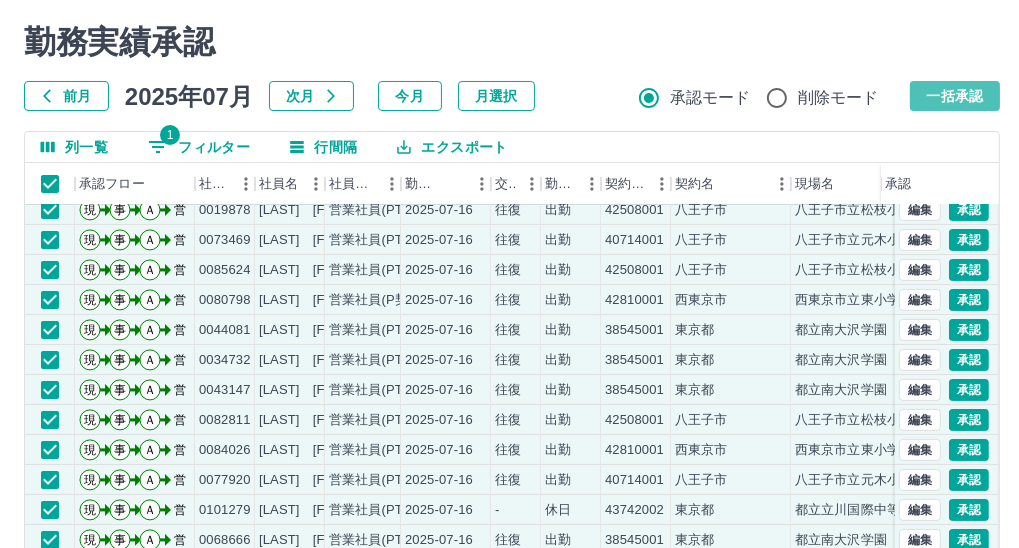 click on "一括承認" at bounding box center [955, 96] 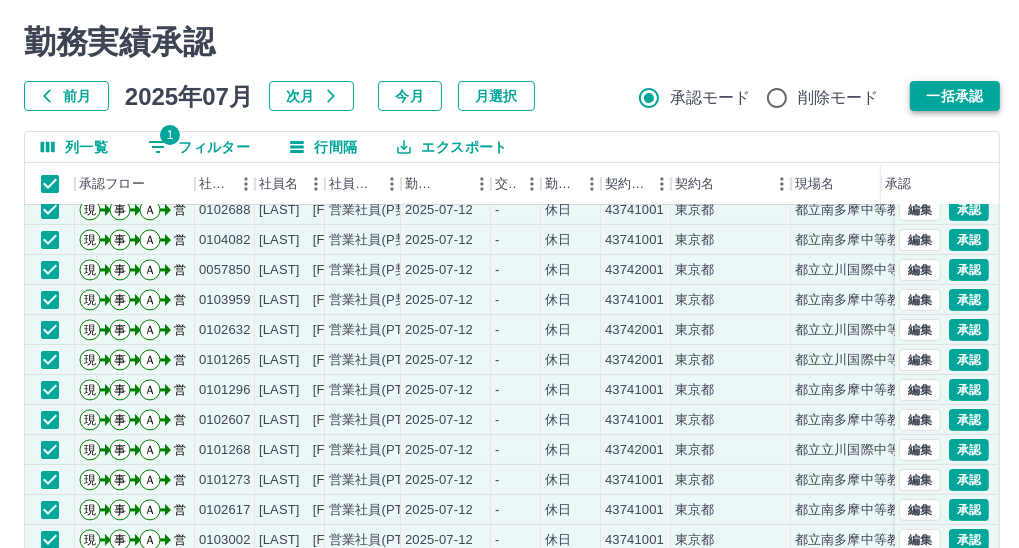 click on "一括承認" at bounding box center (955, 96) 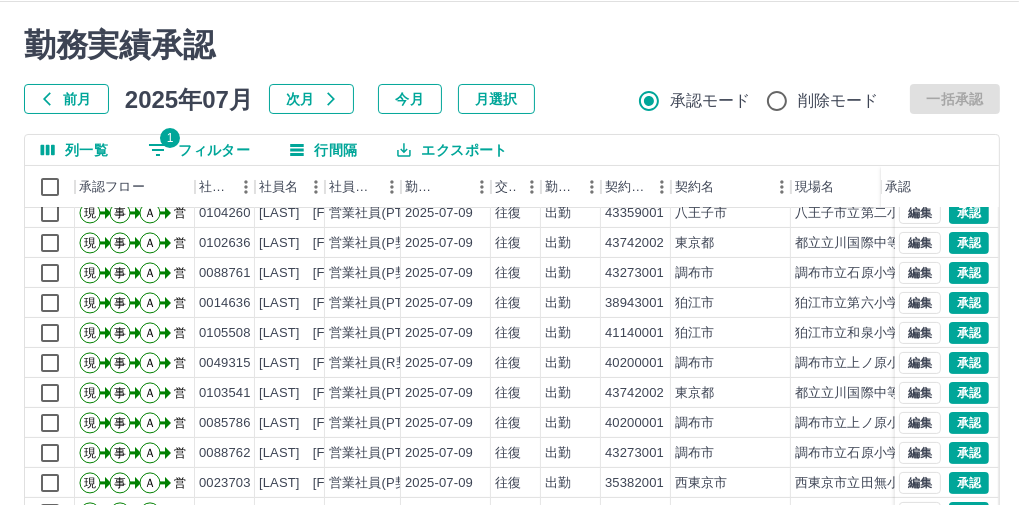 scroll, scrollTop: 46, scrollLeft: 0, axis: vertical 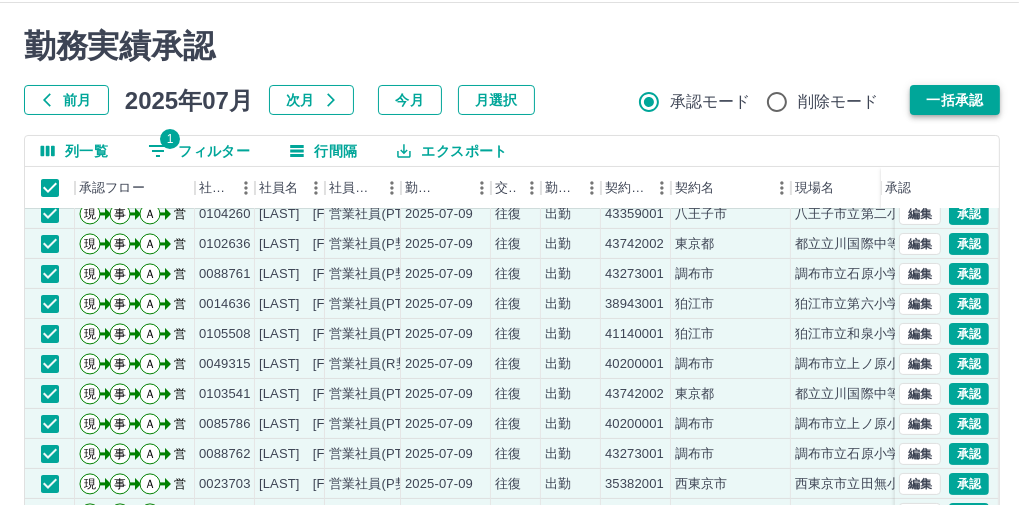 click on "一括承認" at bounding box center [955, 100] 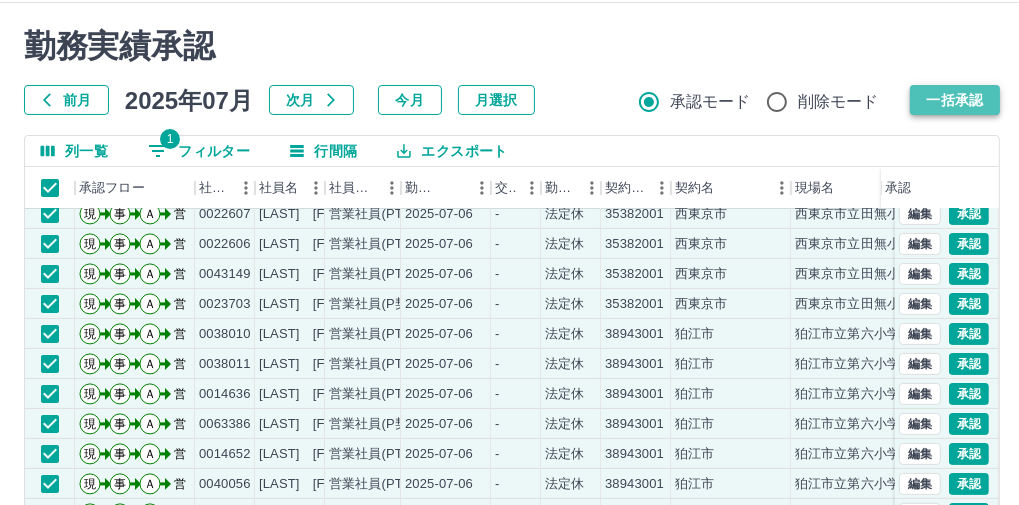 click on "一括承認" at bounding box center (955, 100) 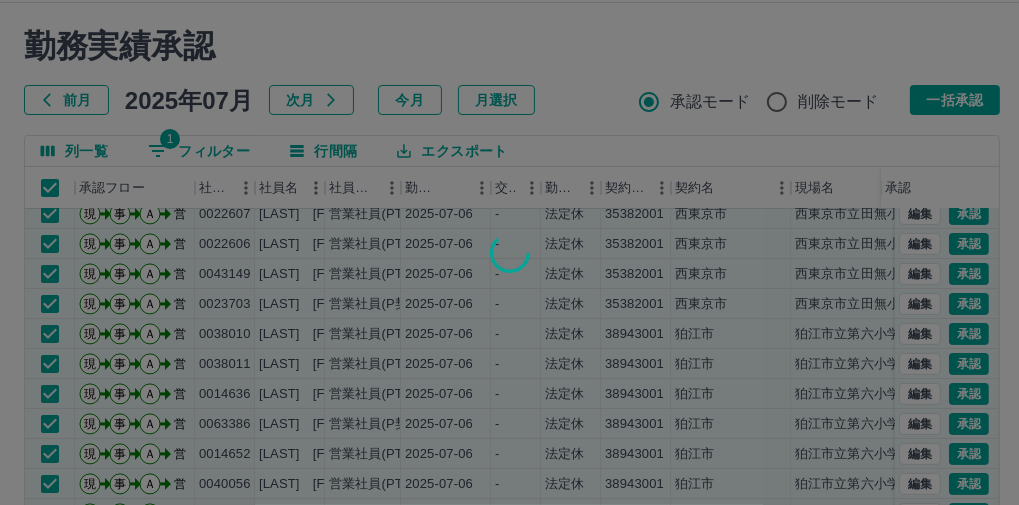 type 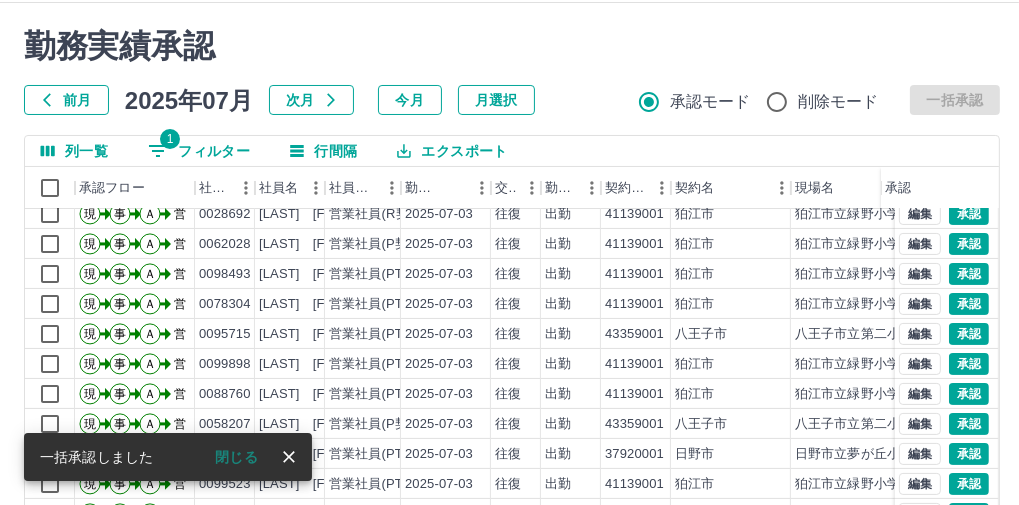 click at bounding box center [509, 252] 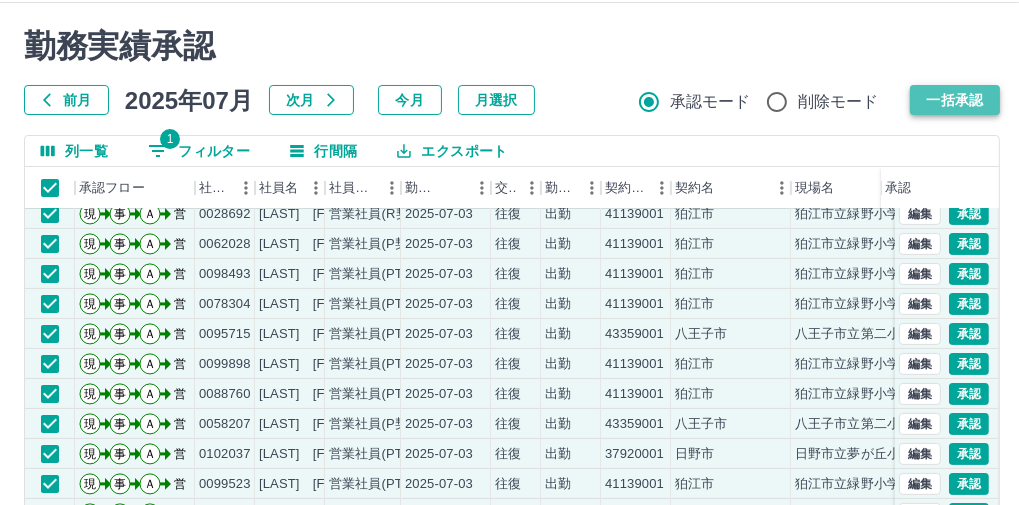 click on "一括承認" at bounding box center [955, 100] 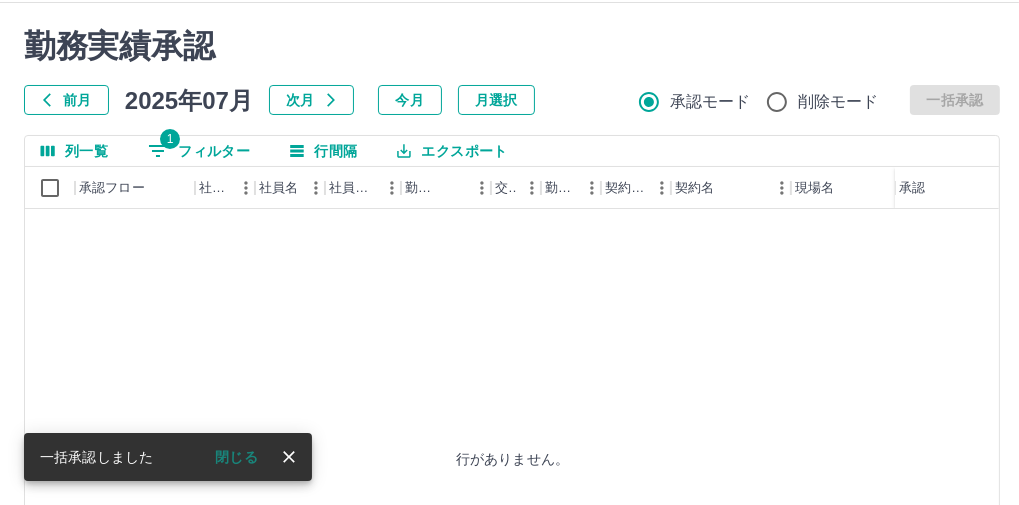 scroll, scrollTop: 0, scrollLeft: 0, axis: both 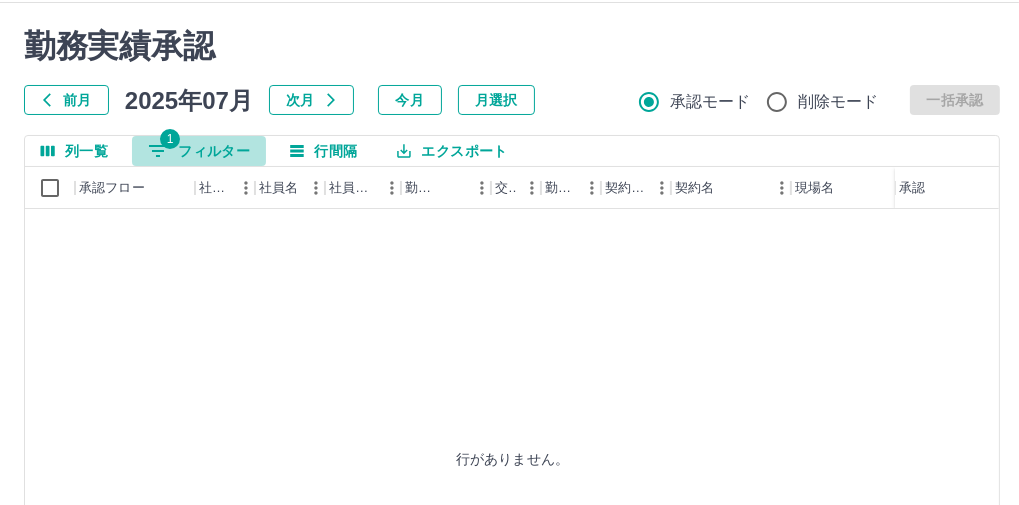click on "1 フィルター" at bounding box center (199, 151) 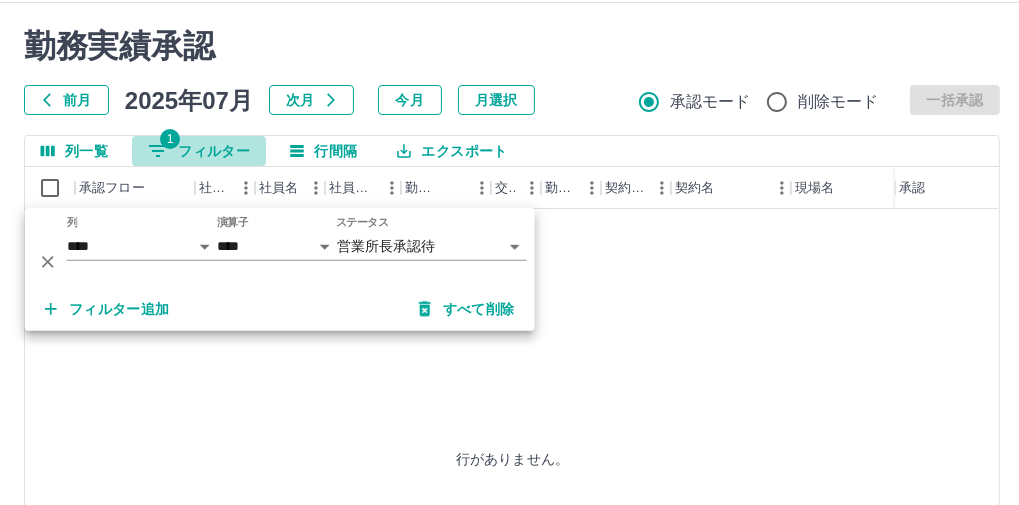 click on "1 フィルター" at bounding box center [199, 151] 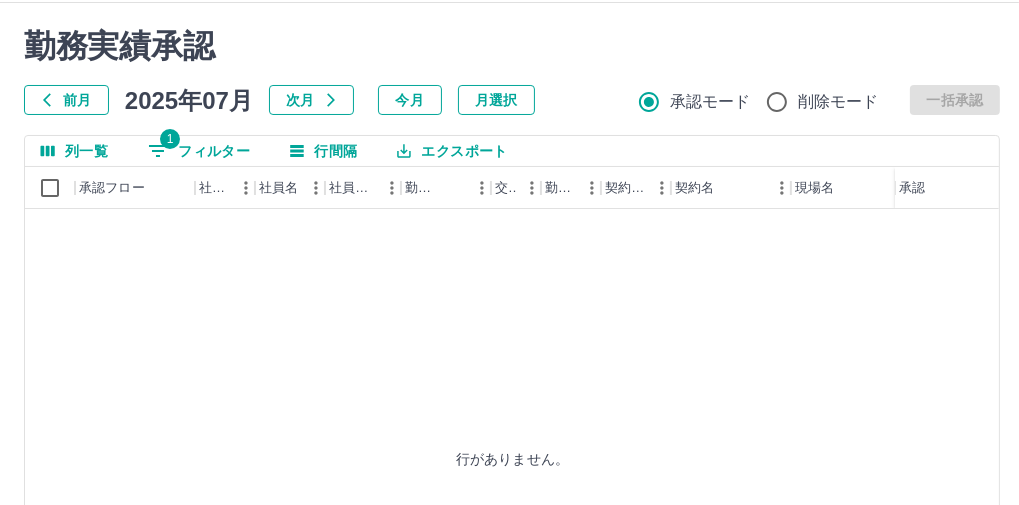 click on "勤務実績承認 前月 [DATE] 次月 今月 月選択 承認モード 削除モード 一括承認 列一覧 1 フィルター 行間隔 エクスポート 承認フロー 社員番号 社員名 社員区分 勤務日 交通費 勤務区分 契約コード 契約名 現場名 始業 終業 休憩 所定開始 所定終業 承認 行がありません。 ページあたりの行数: 500 *** 0～0 / 0" at bounding box center (512, 401) 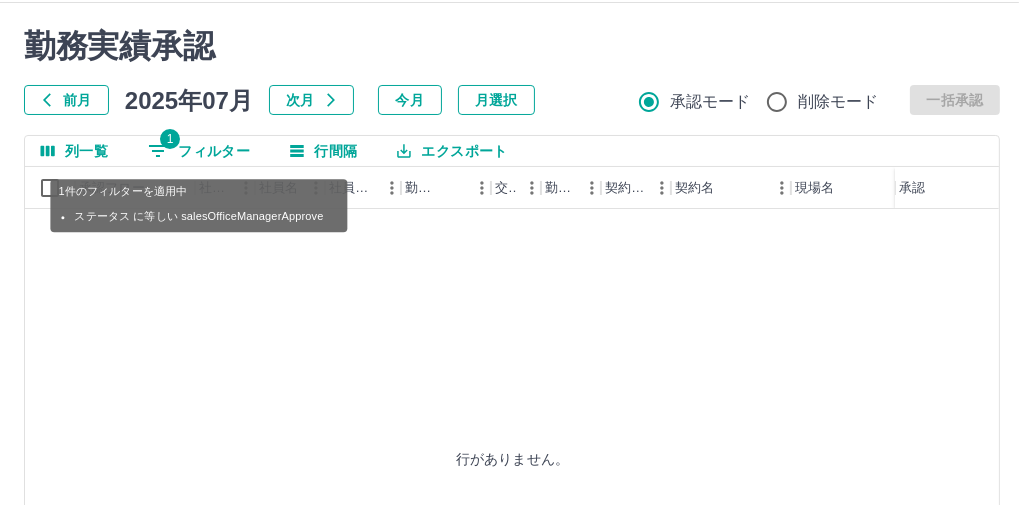 click on "1 フィルター" at bounding box center [199, 151] 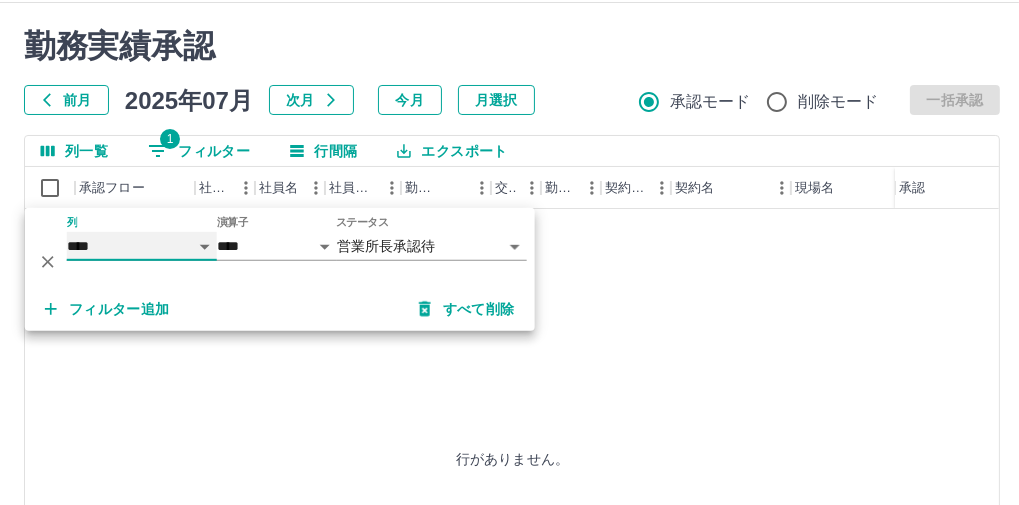 click on "**** *** **** *** *** **** ***** *** *** ** ** ** **** **** **** ** ** *** **** *****" at bounding box center [142, 246] 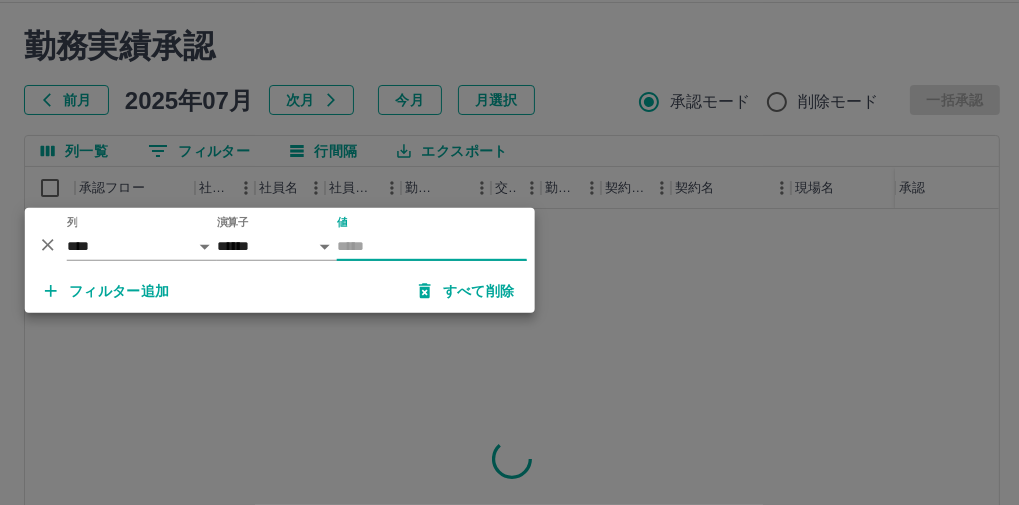 click on "値" at bounding box center [432, 246] 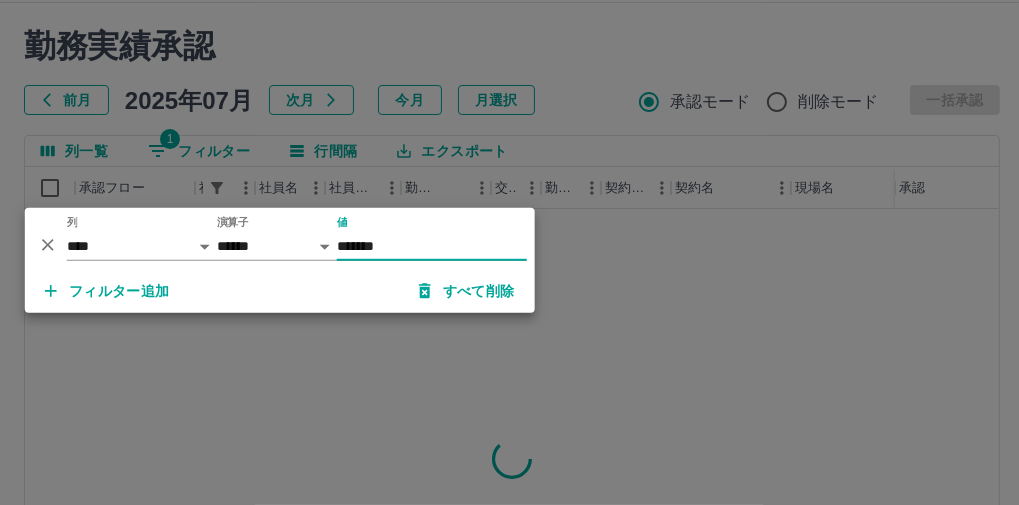 type on "*******" 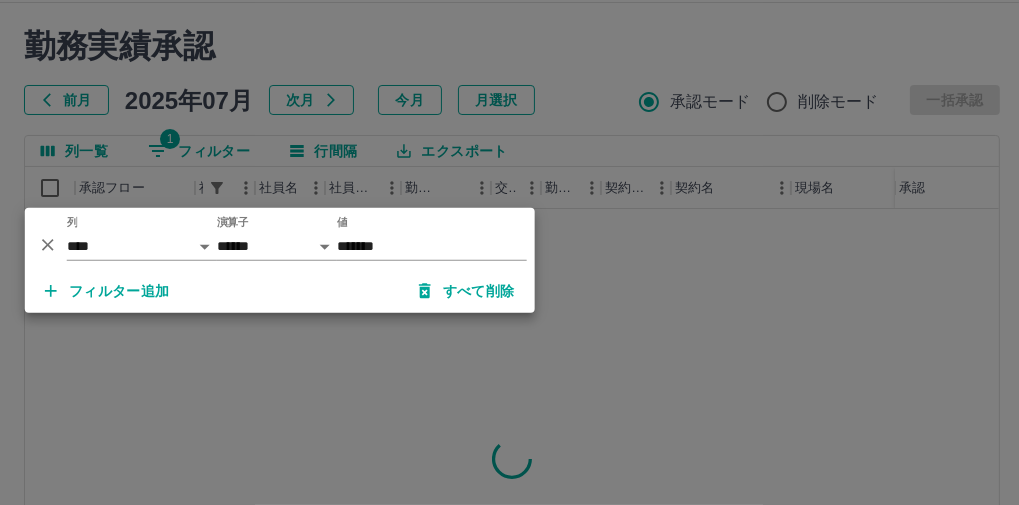 click at bounding box center [509, 252] 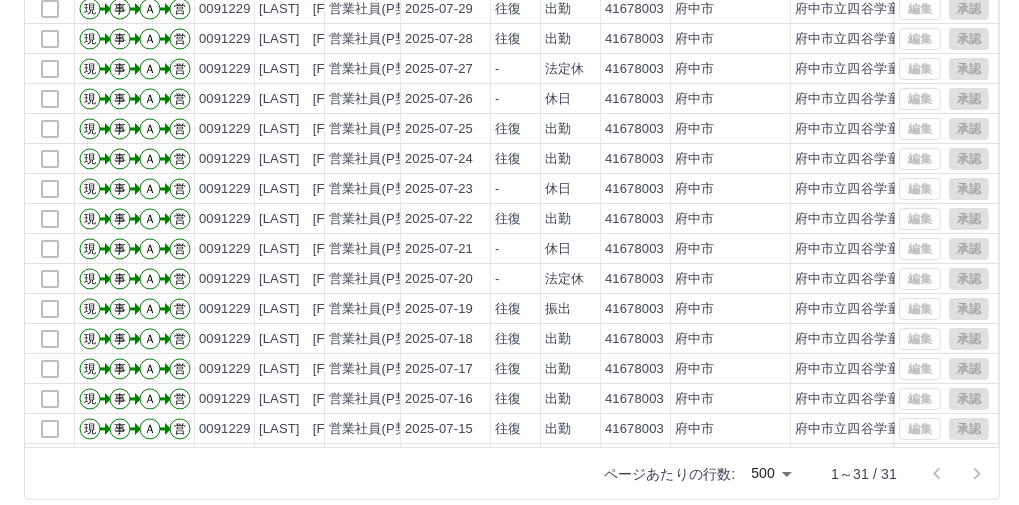 scroll, scrollTop: 339, scrollLeft: 0, axis: vertical 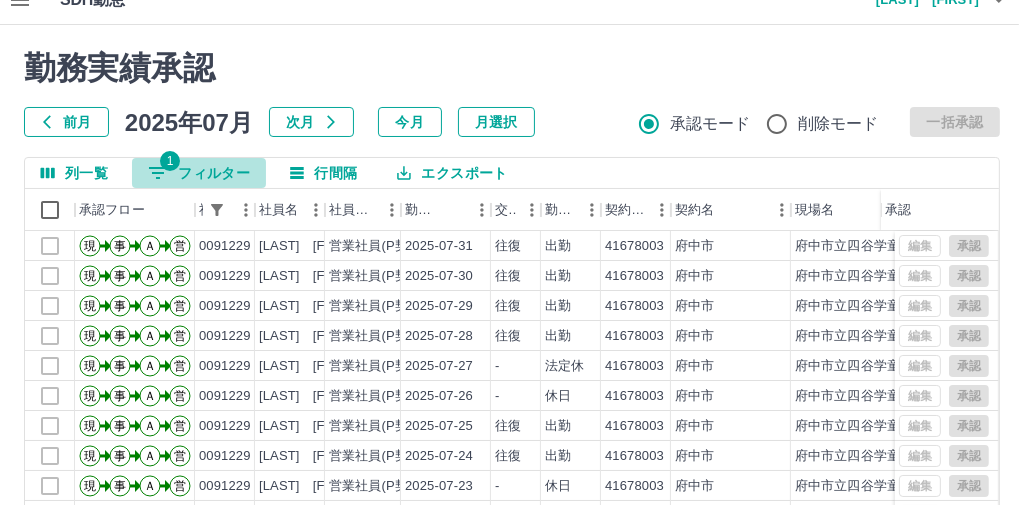 click on "1 フィルター" at bounding box center (199, 173) 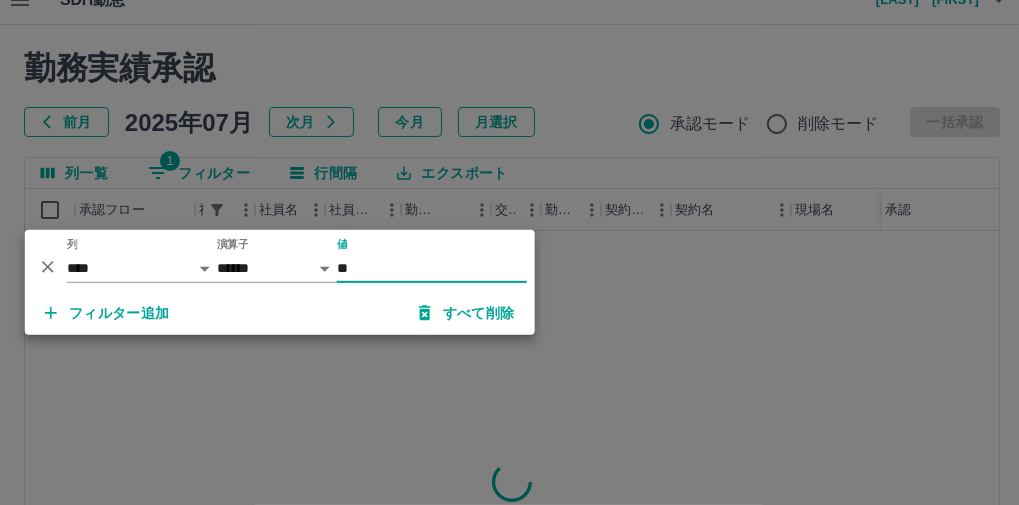 type on "*" 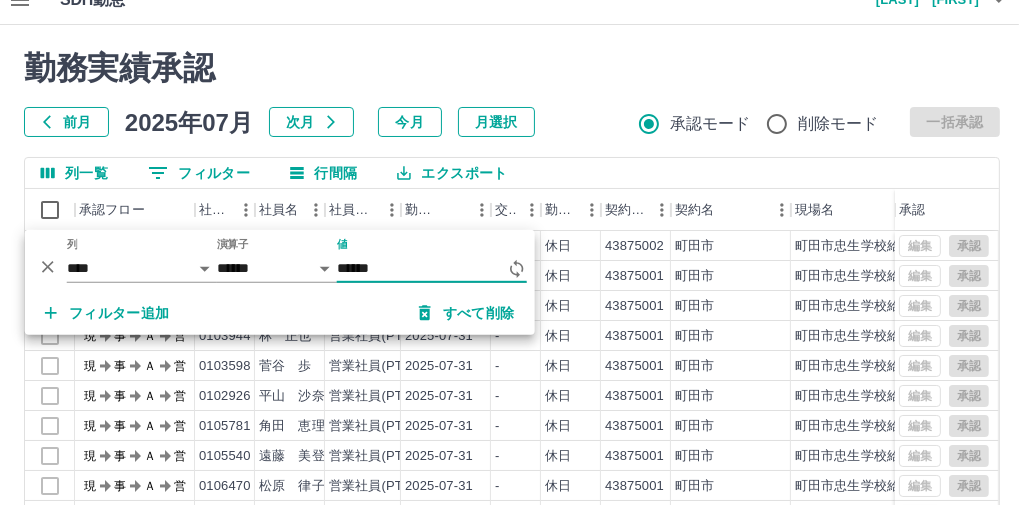 type on "******" 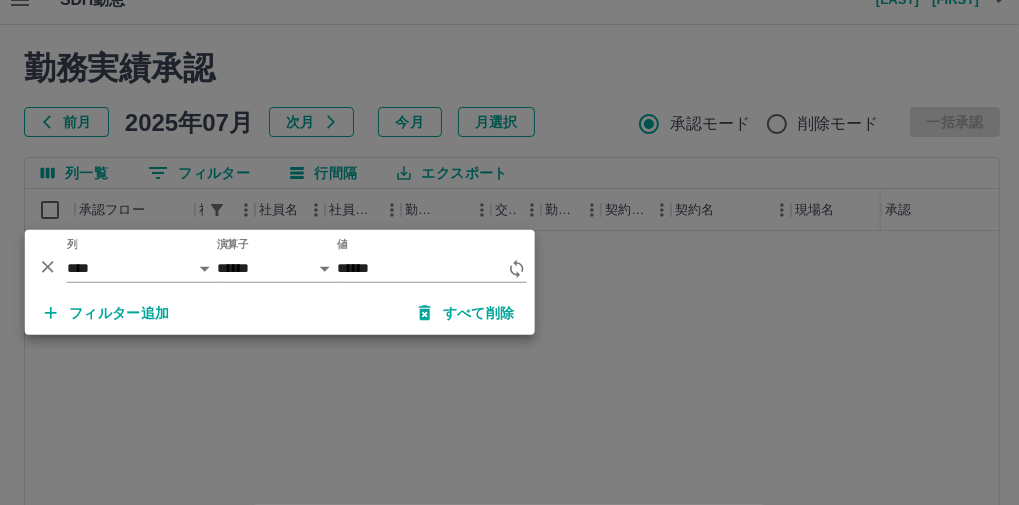 click at bounding box center (509, 252) 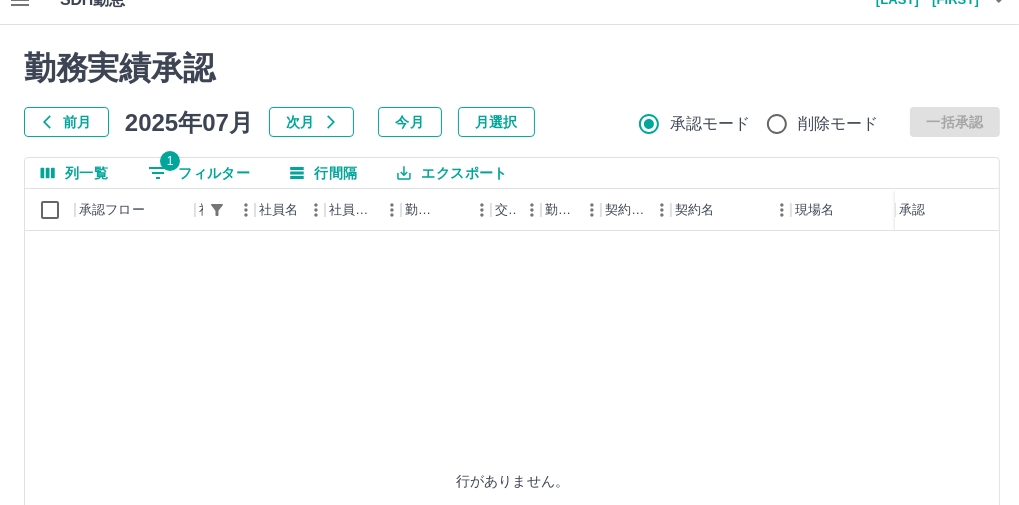 click on "1 フィルター" at bounding box center [199, 173] 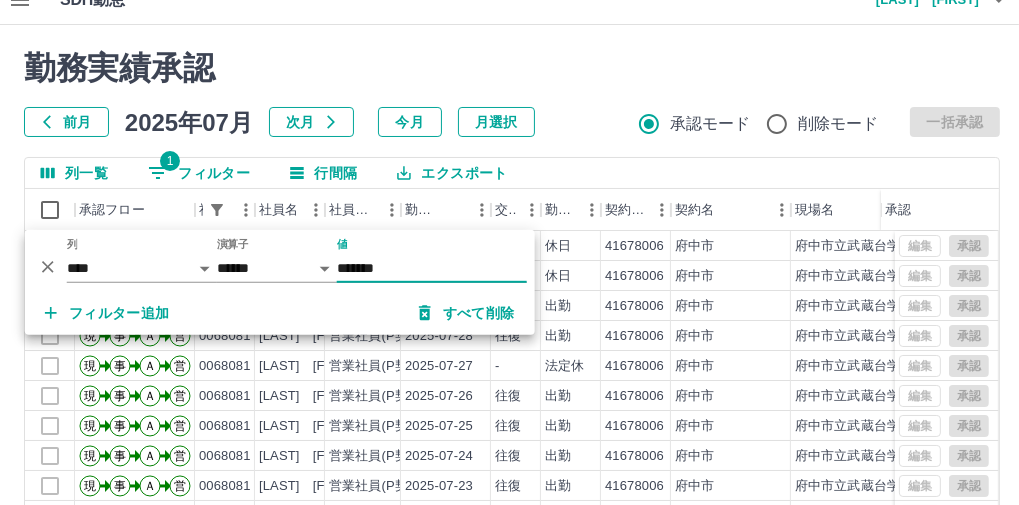 type on "*******" 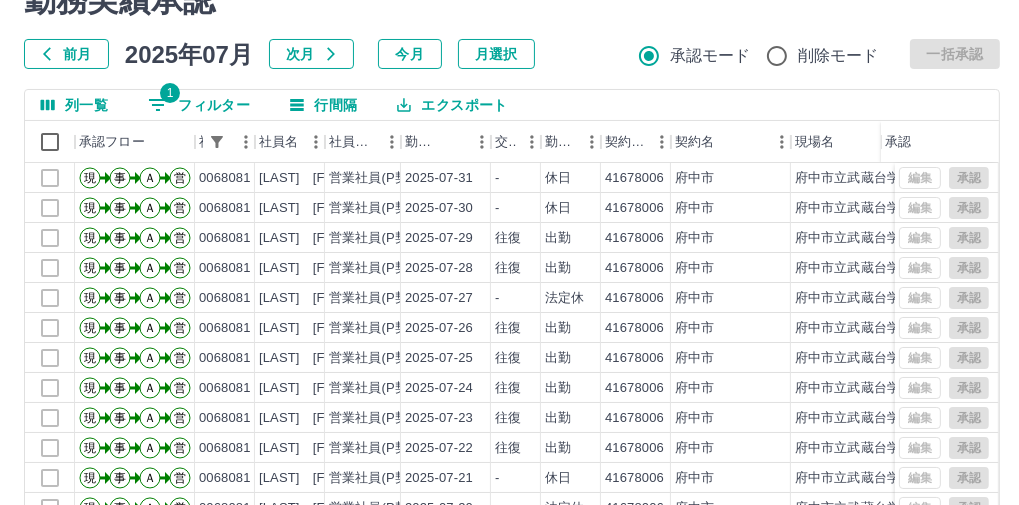scroll, scrollTop: 100, scrollLeft: 0, axis: vertical 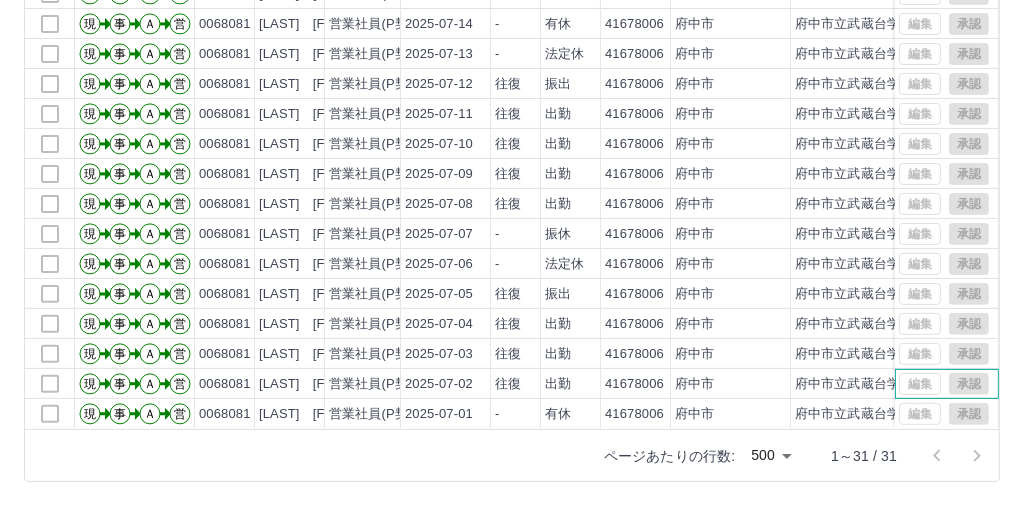drag, startPoint x: 984, startPoint y: 356, endPoint x: 983, endPoint y: 324, distance: 32.01562 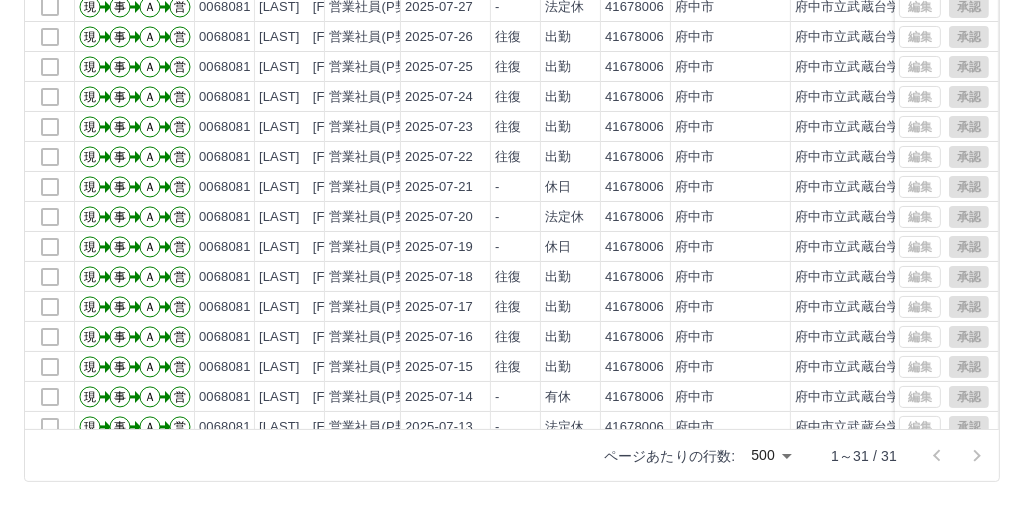 scroll, scrollTop: 0, scrollLeft: 0, axis: both 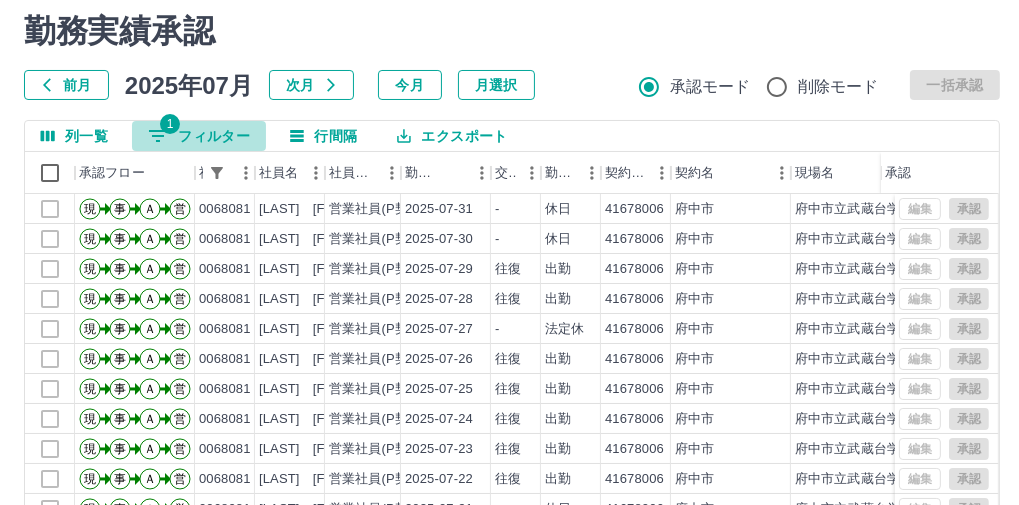 click on "1 フィルター" at bounding box center [199, 136] 